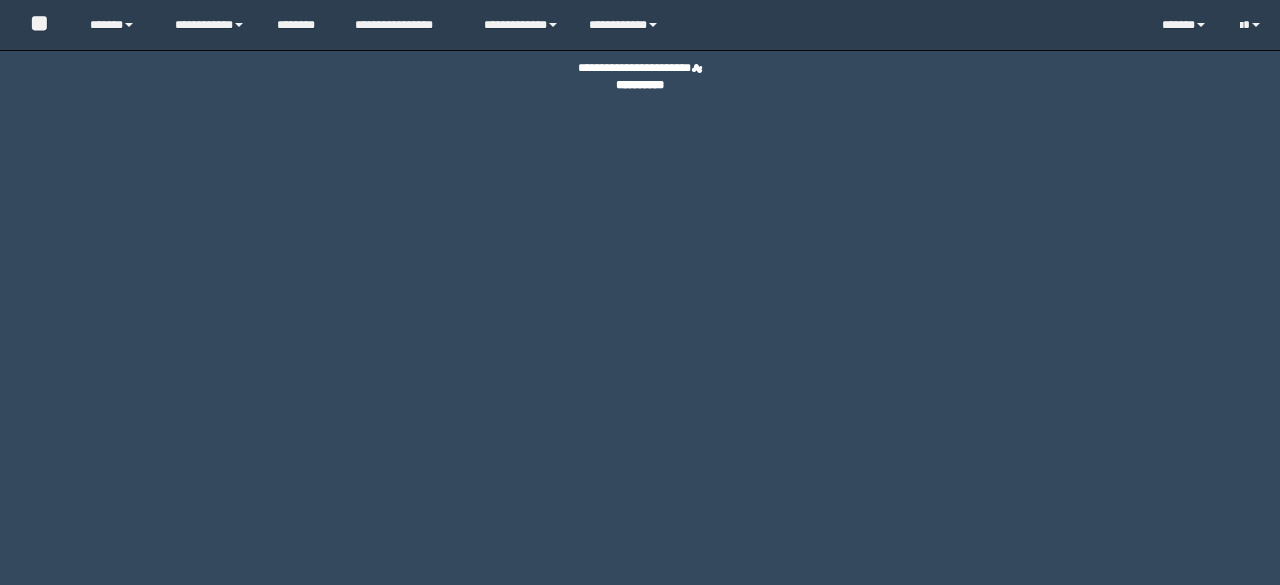 scroll, scrollTop: 0, scrollLeft: 0, axis: both 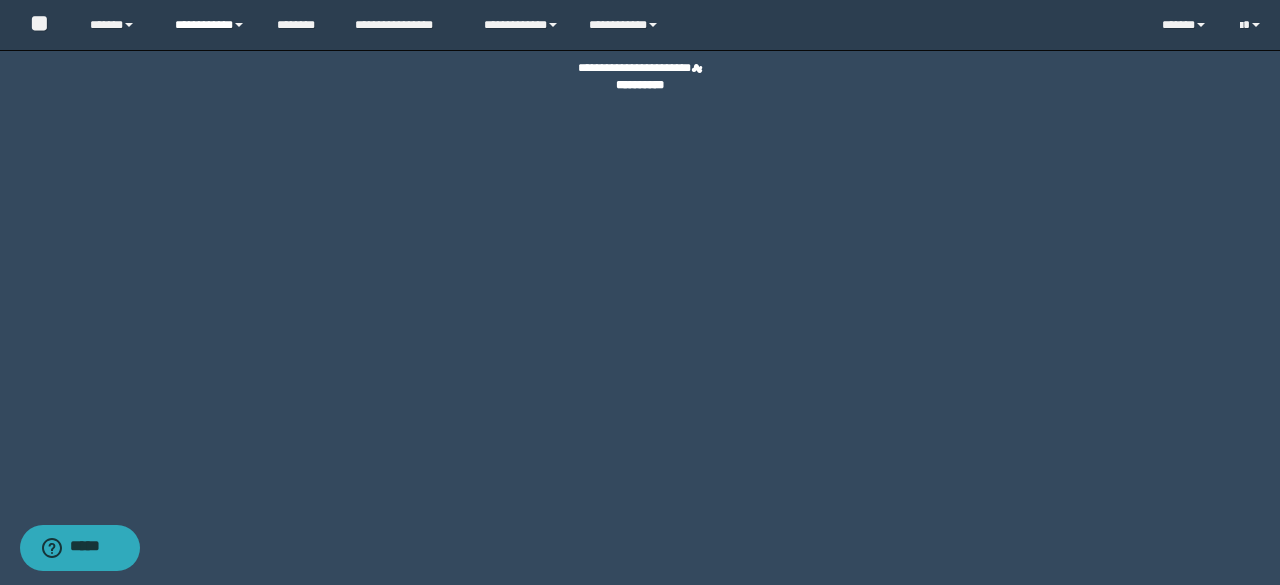 click on "**********" at bounding box center [210, 25] 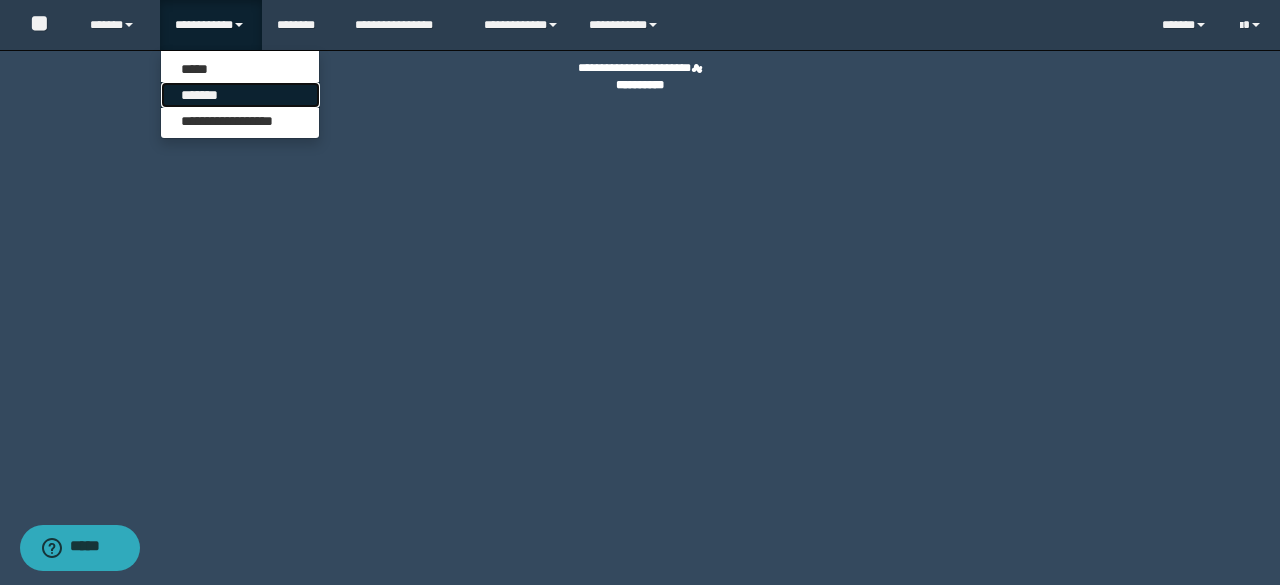 click on "*******" at bounding box center (240, 95) 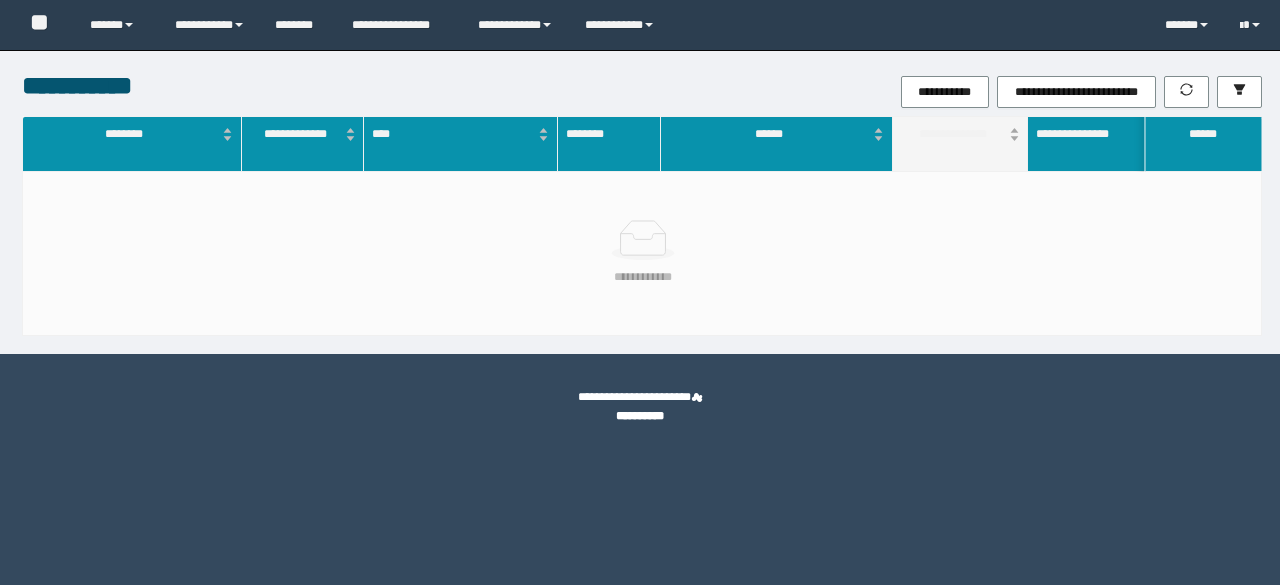 scroll, scrollTop: 0, scrollLeft: 0, axis: both 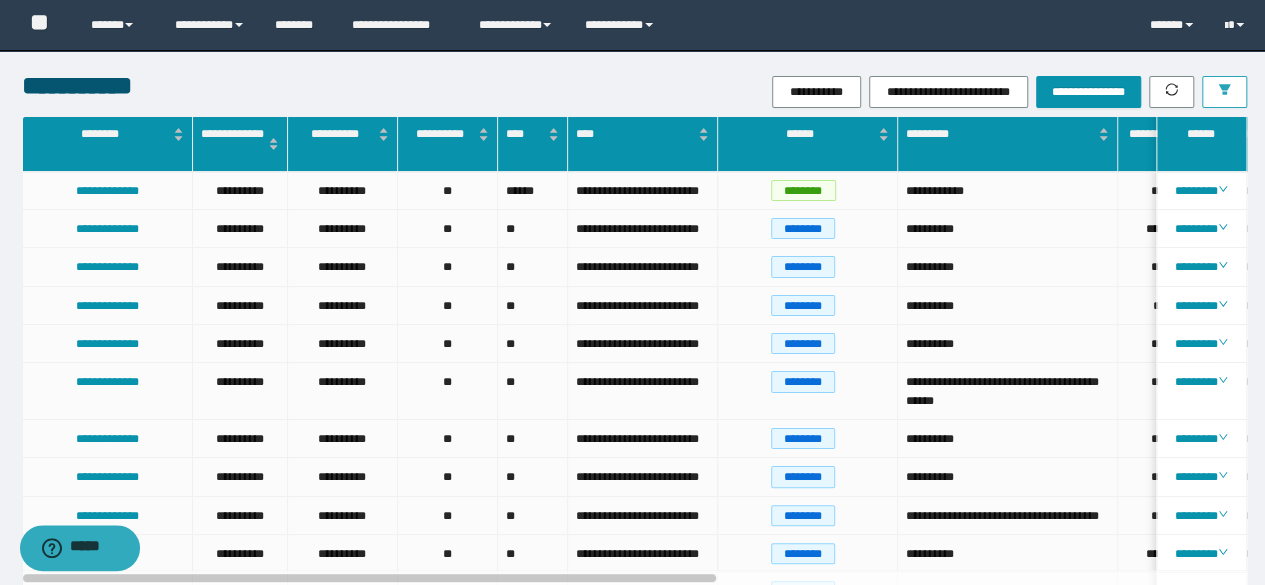 click at bounding box center [1224, 92] 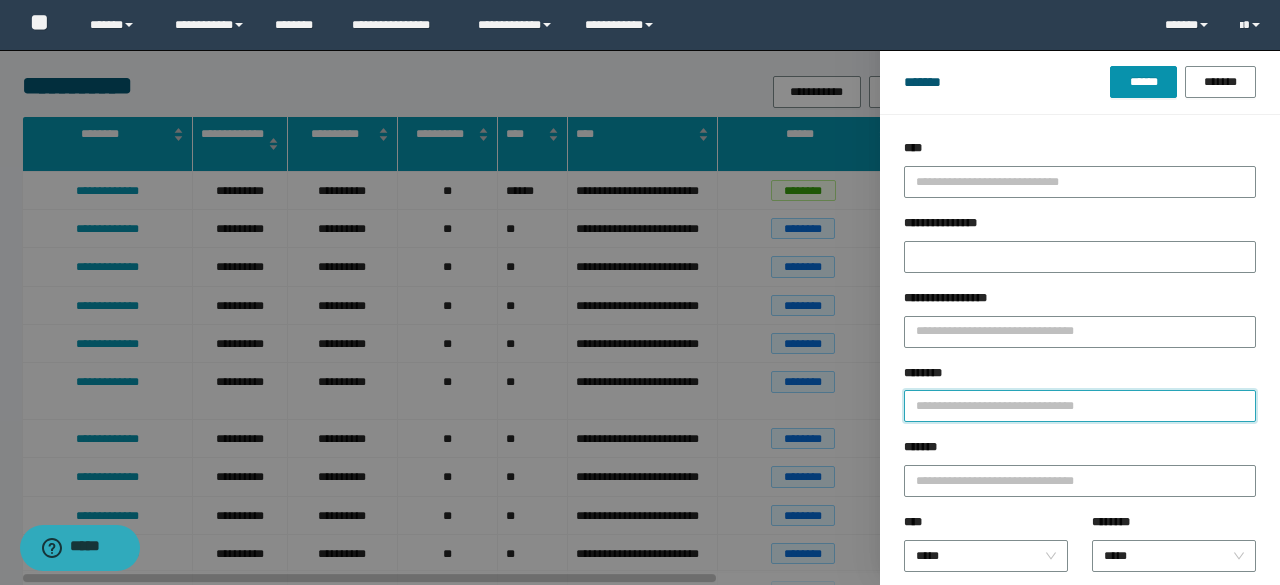 click on "********" at bounding box center (1080, 406) 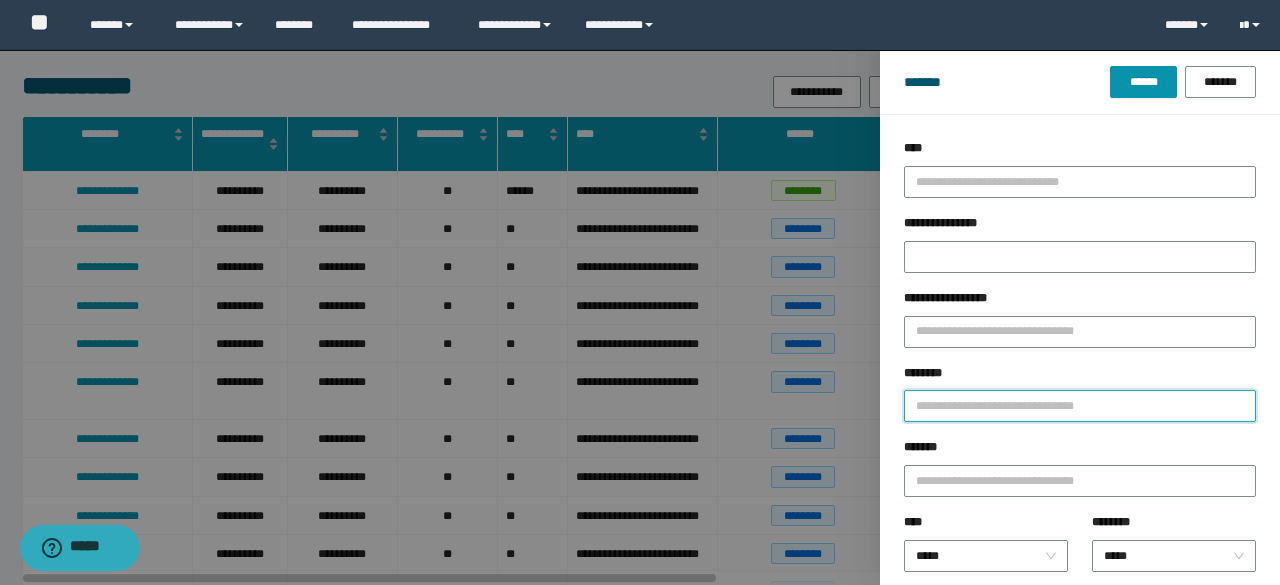 type on "*" 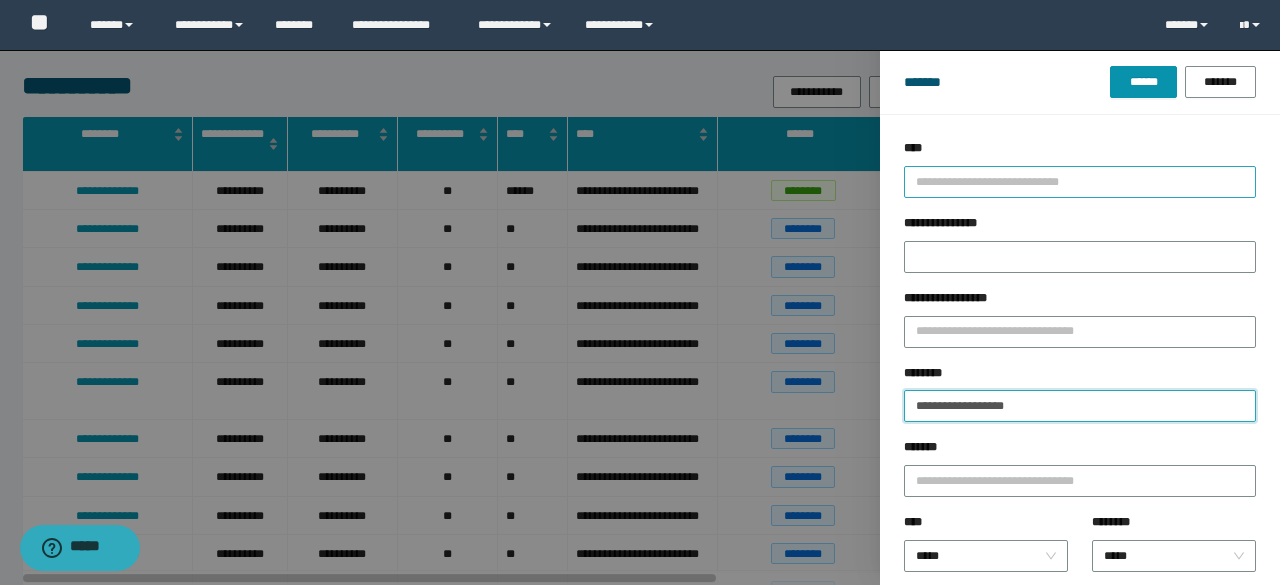 click on "******" at bounding box center (1143, 82) 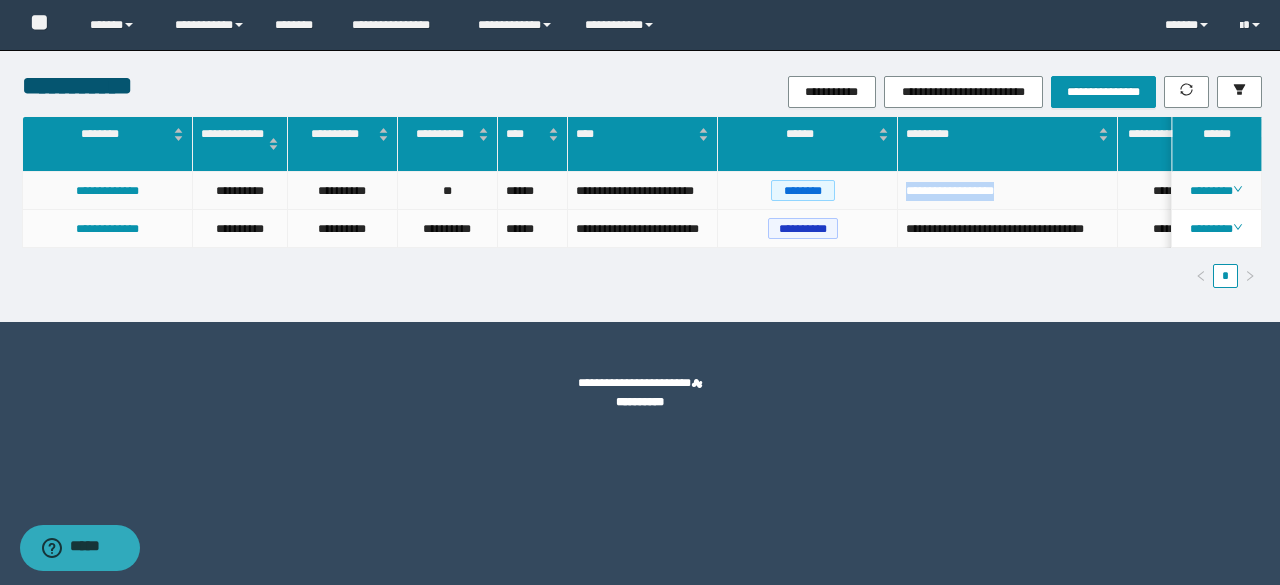 drag, startPoint x: 902, startPoint y: 191, endPoint x: 1037, endPoint y: 178, distance: 135.62448 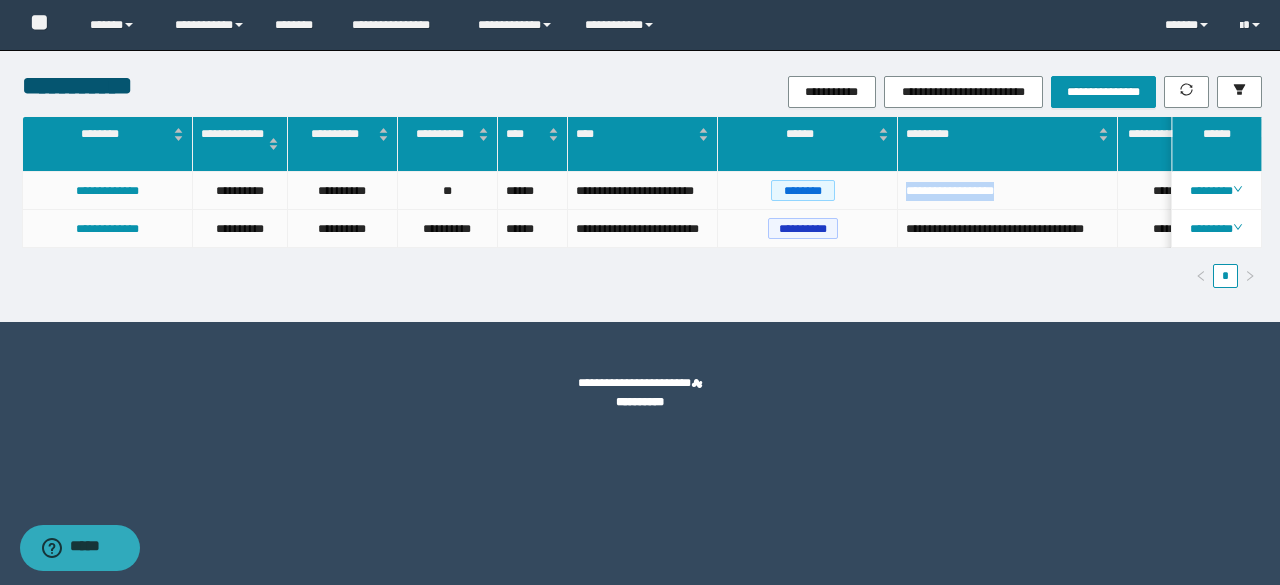 scroll, scrollTop: 0, scrollLeft: 4, axis: horizontal 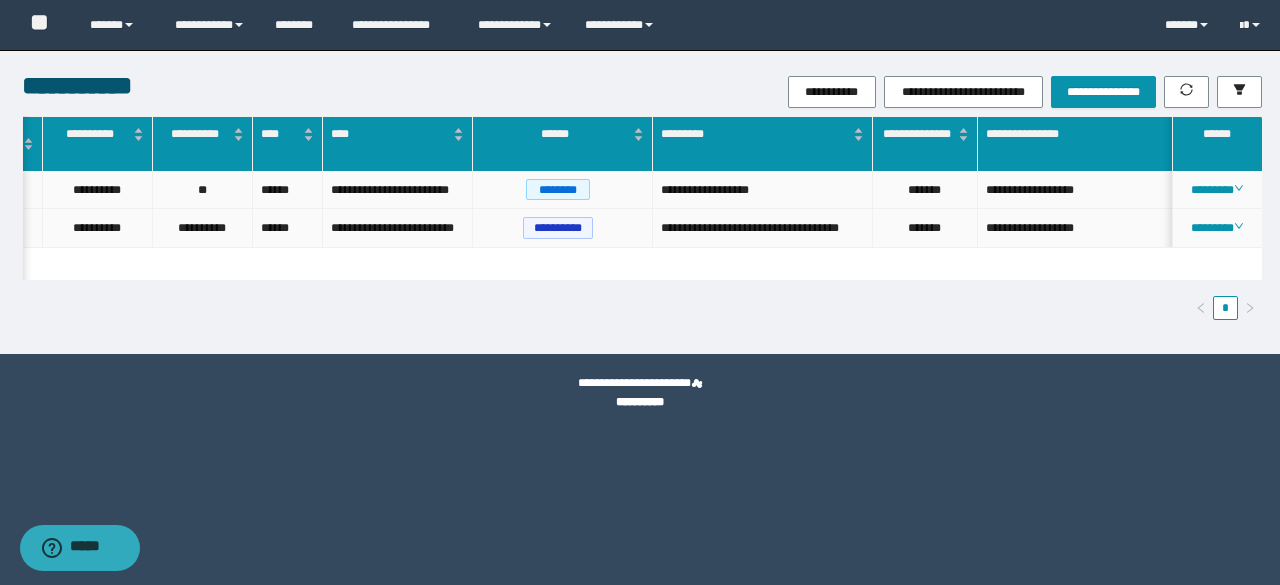 click on "*******" at bounding box center [925, 190] 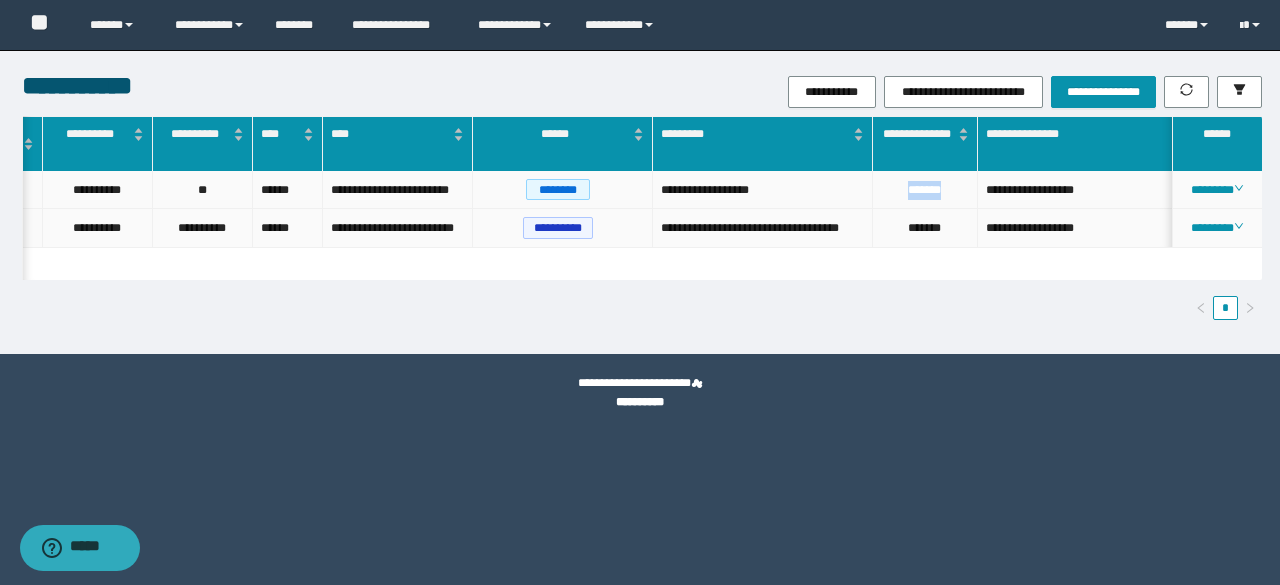 drag, startPoint x: 887, startPoint y: 184, endPoint x: 951, endPoint y: 209, distance: 68.70953 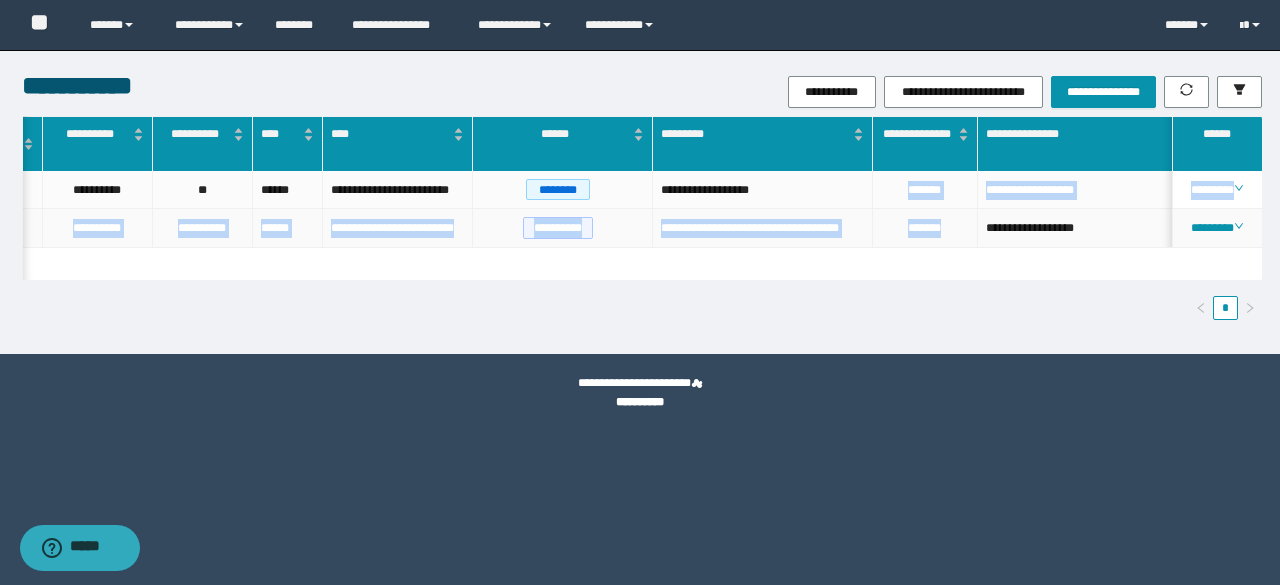 copy on "[FIRST] [LAST] [ADDRESS] [CITY] [STATE] [ZIP] [COUNTRY] [PHONE] [EMAIL] [DOB] [GENDER] [NATIONALITY] [PASSPORT] [DRIVERLICENSE]" 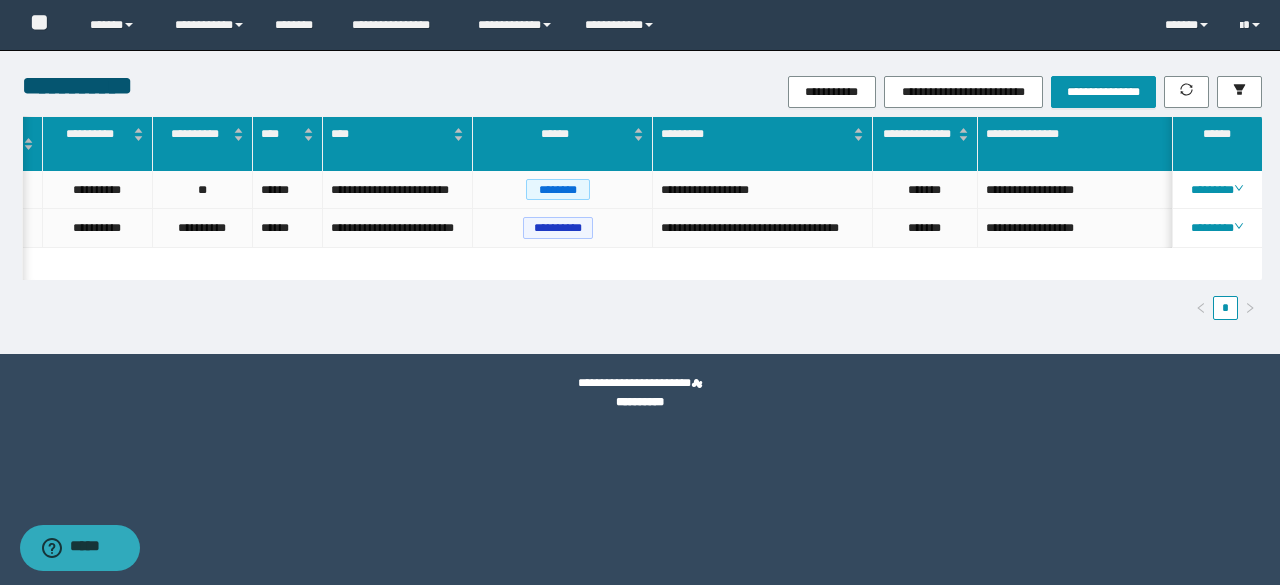 click on "[FIRST] [LAST] [ADDRESS] [CITY] [STATE] [ZIP] [COUNTRY] [PHONE] [EMAIL] [DOB] [GENDER] [NATIONALITY] [PASSPORT] [DRIVERLICENSE]" at bounding box center [642, 218] 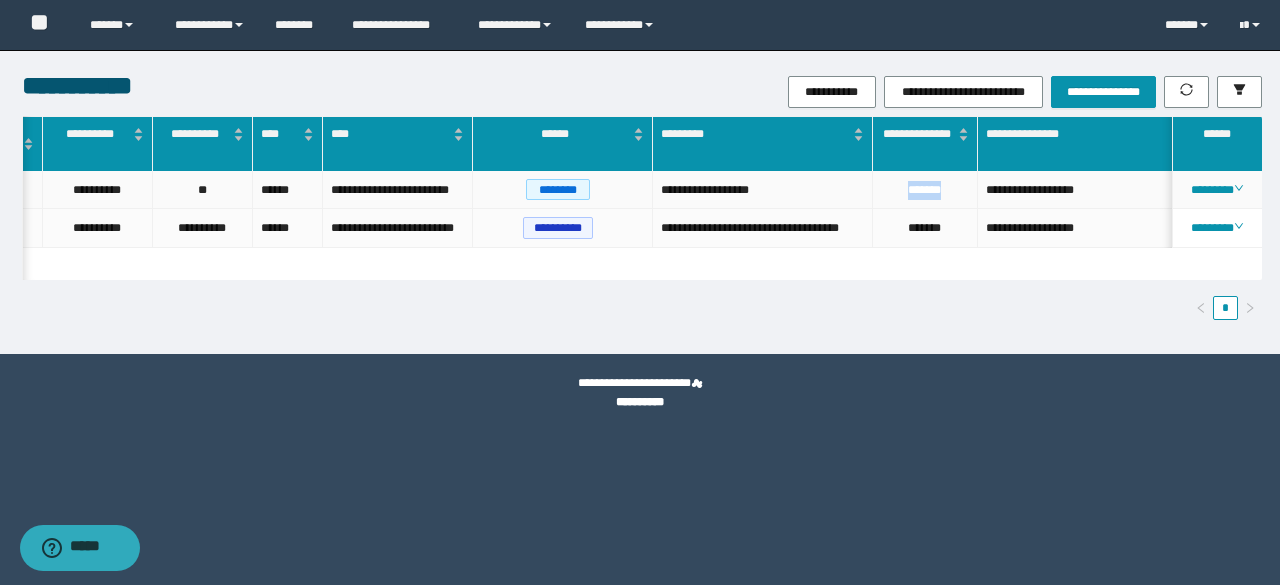 drag, startPoint x: 901, startPoint y: 187, endPoint x: 964, endPoint y: 207, distance: 66.09841 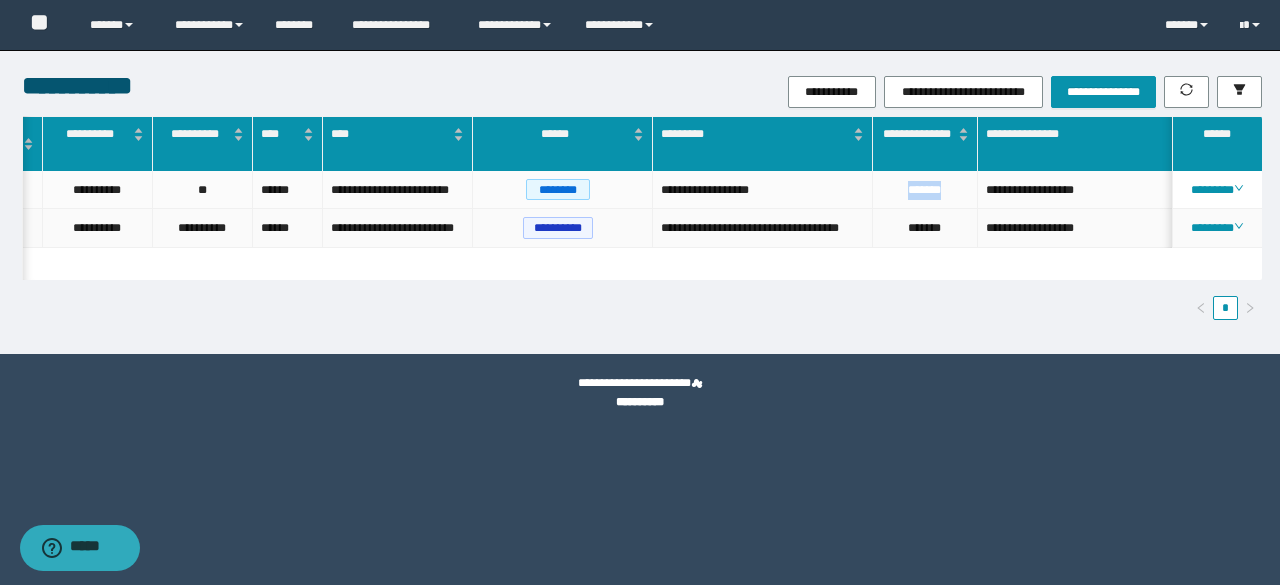 copy on "*******" 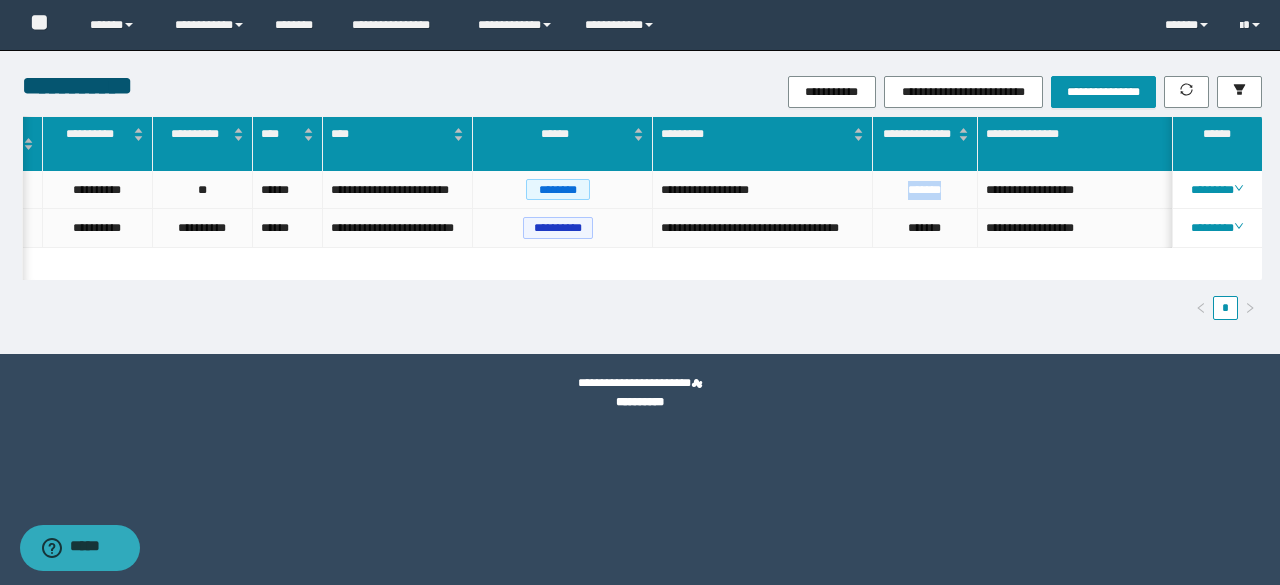 scroll, scrollTop: 0, scrollLeft: 429, axis: horizontal 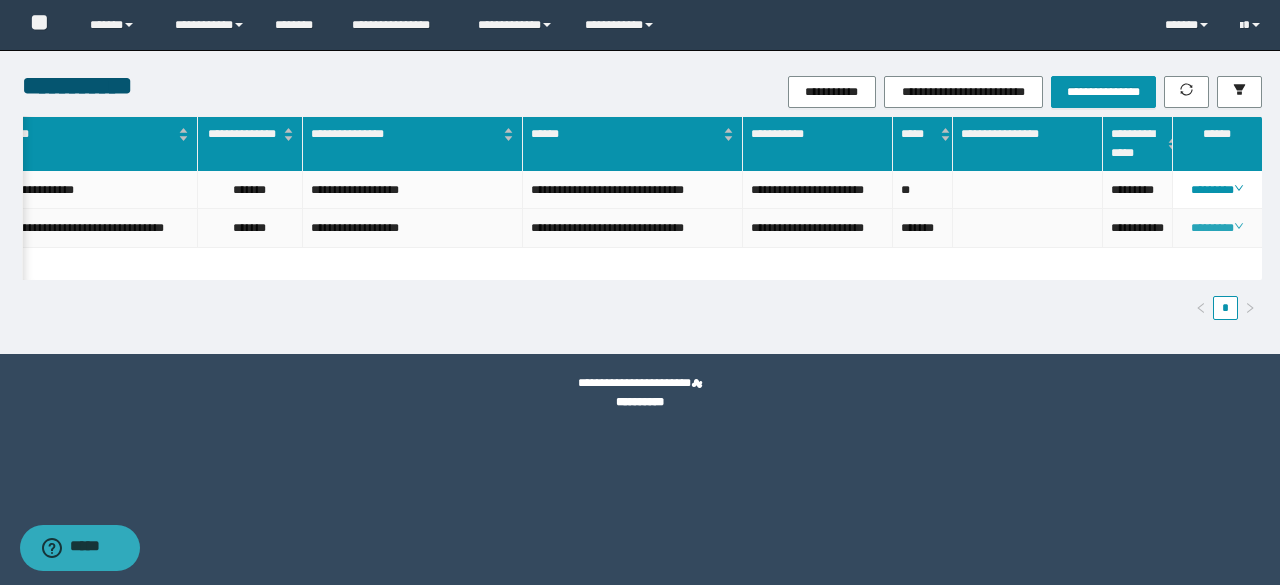 click on "********" at bounding box center (1216, 228) 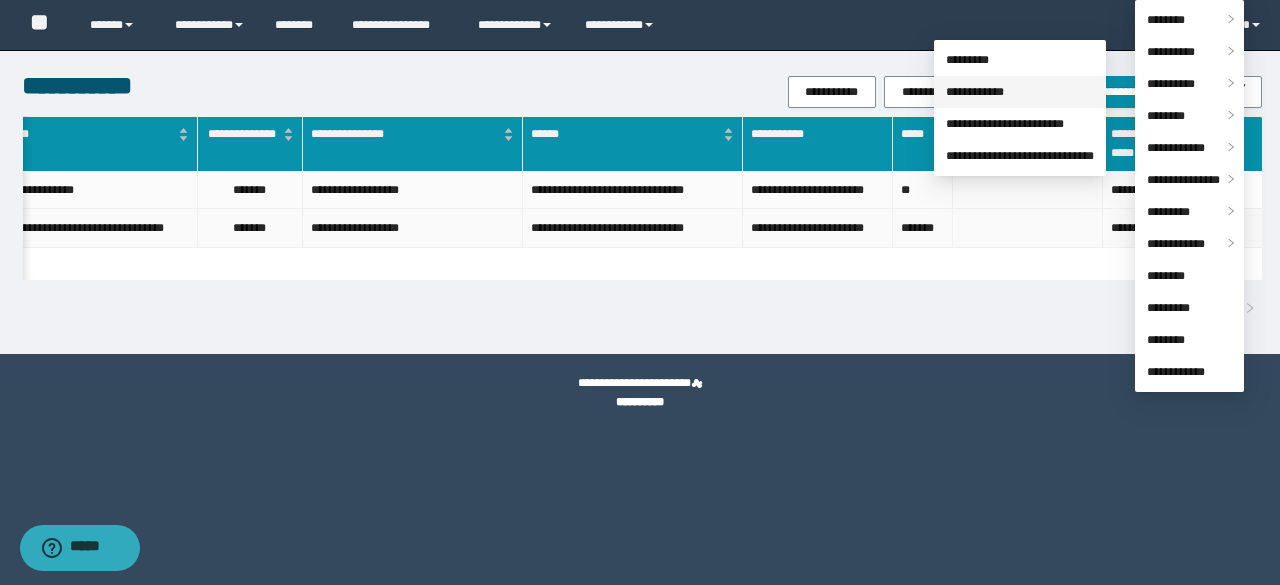click on "**********" at bounding box center (975, 92) 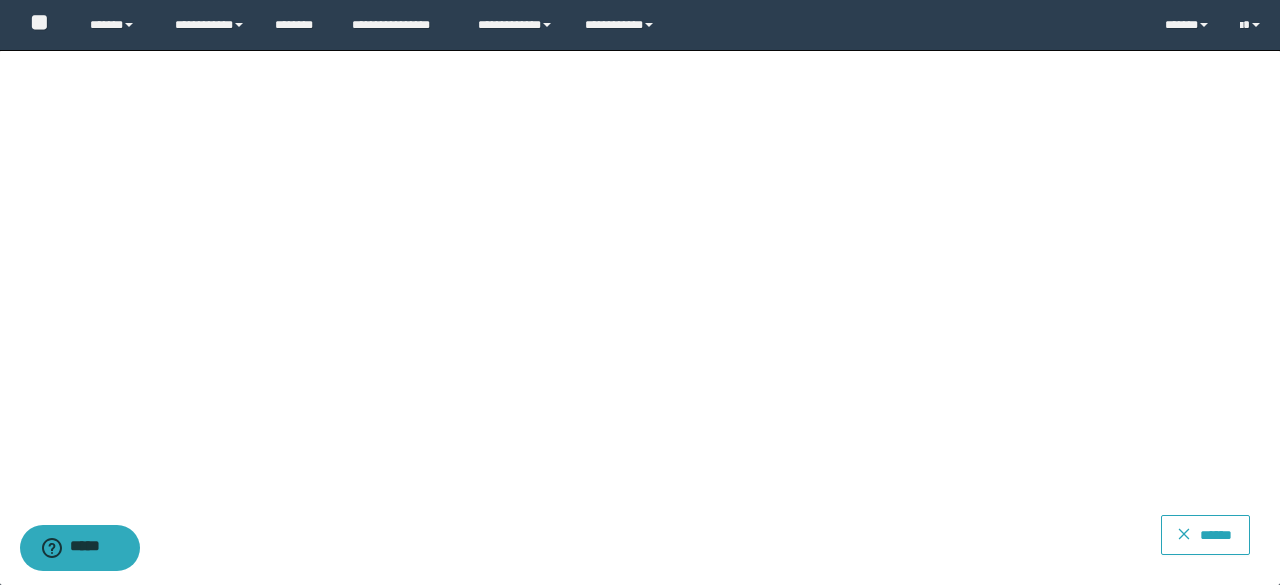 click on "******" at bounding box center (1216, 534) 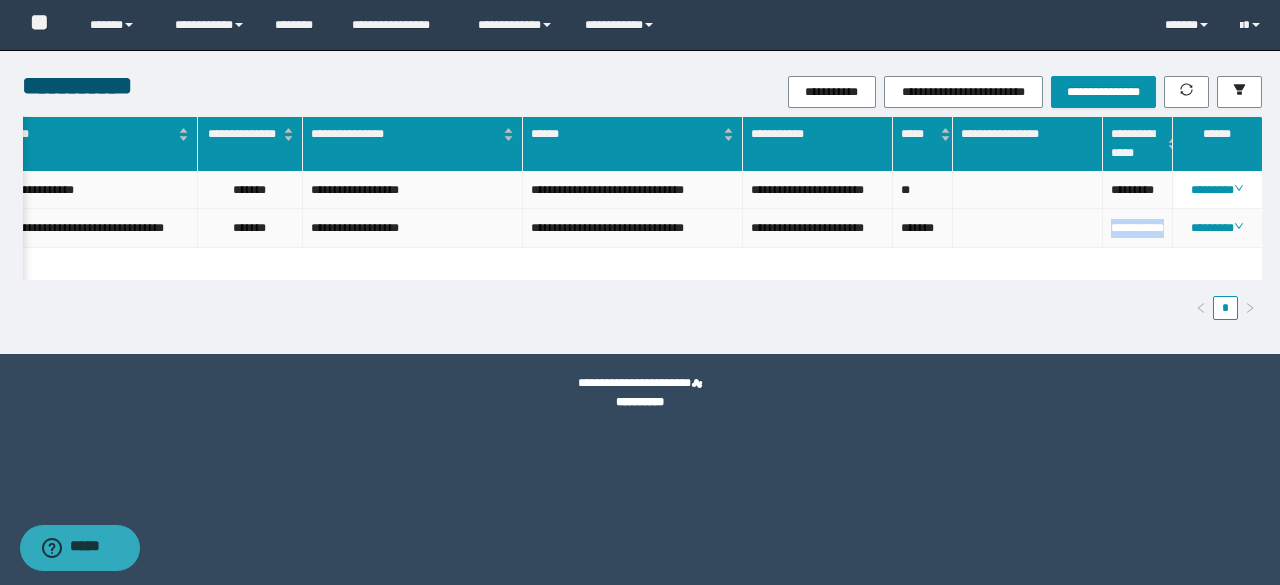 drag, startPoint x: 1111, startPoint y: 226, endPoint x: 1140, endPoint y: 253, distance: 39.623226 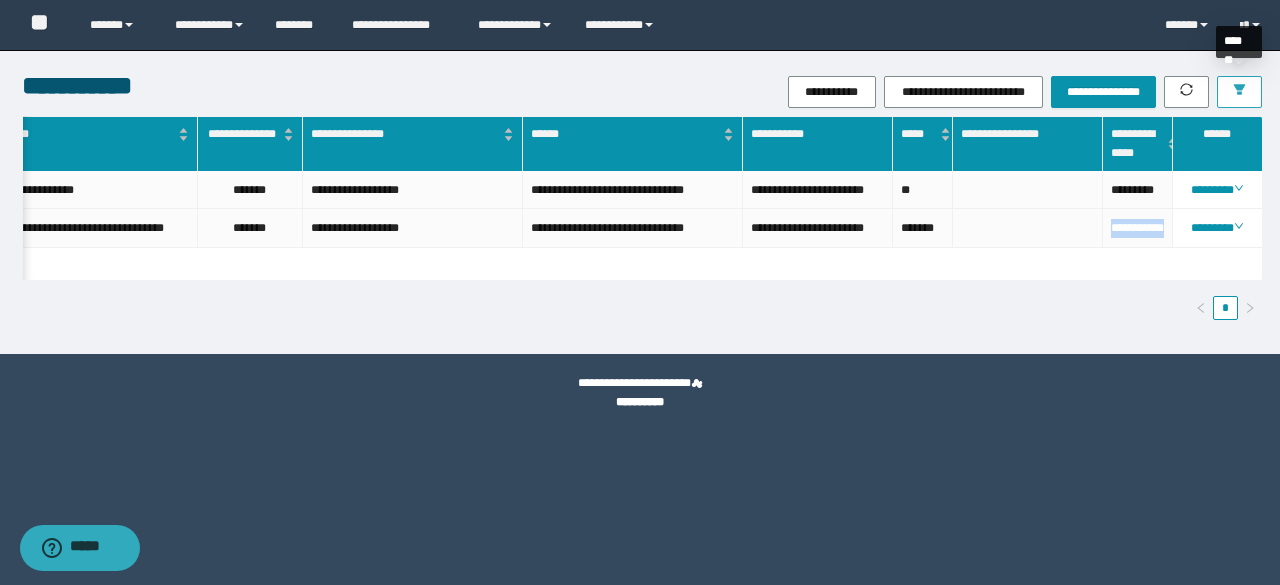 click 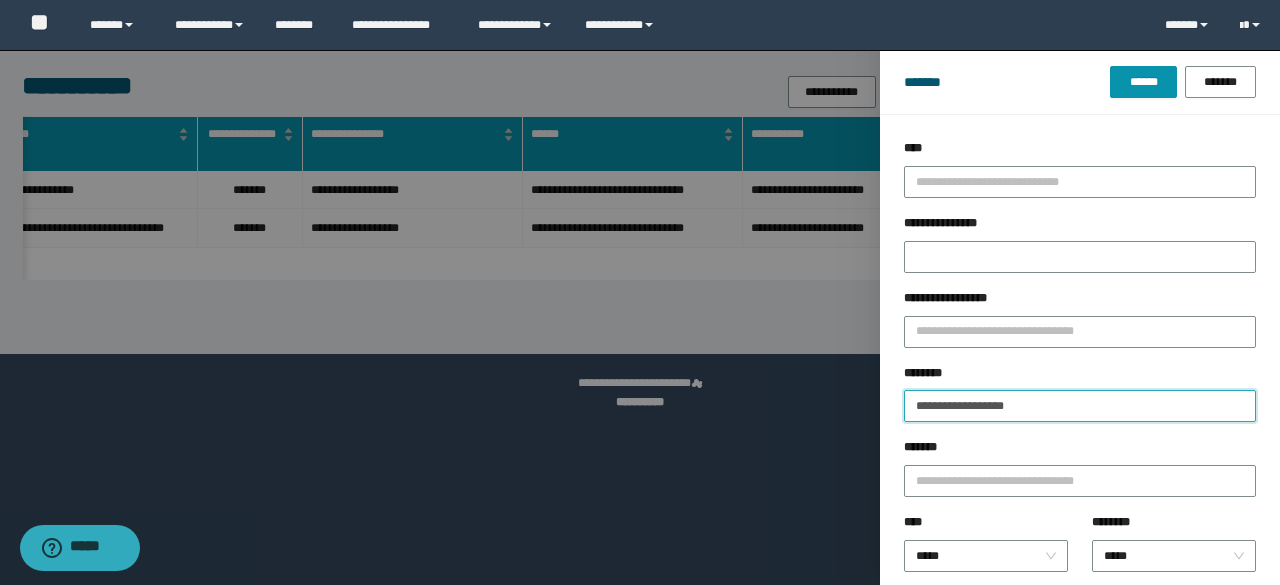 drag, startPoint x: 1014, startPoint y: 405, endPoint x: 886, endPoint y: 411, distance: 128.14055 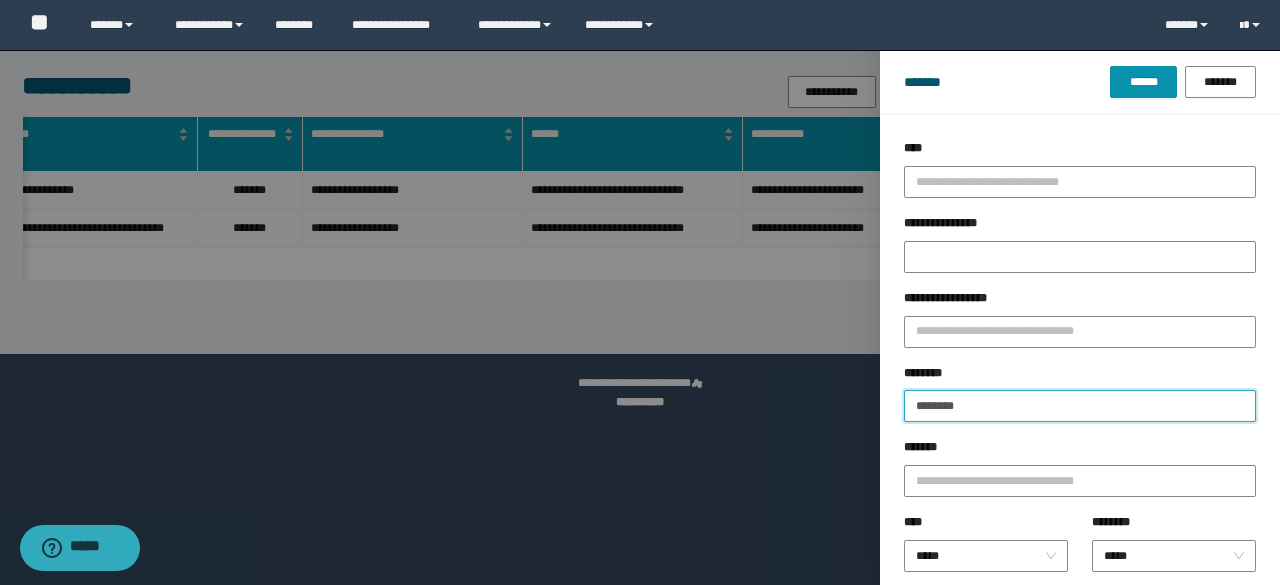 click on "******" at bounding box center (1143, 82) 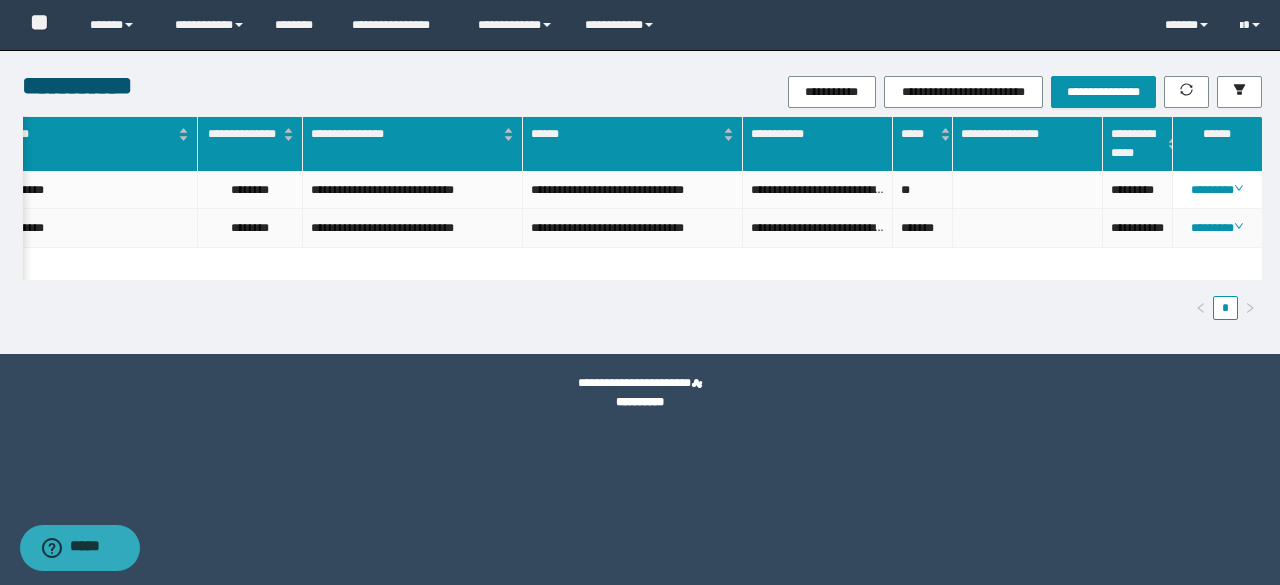 click on "**********" at bounding box center [818, 228] 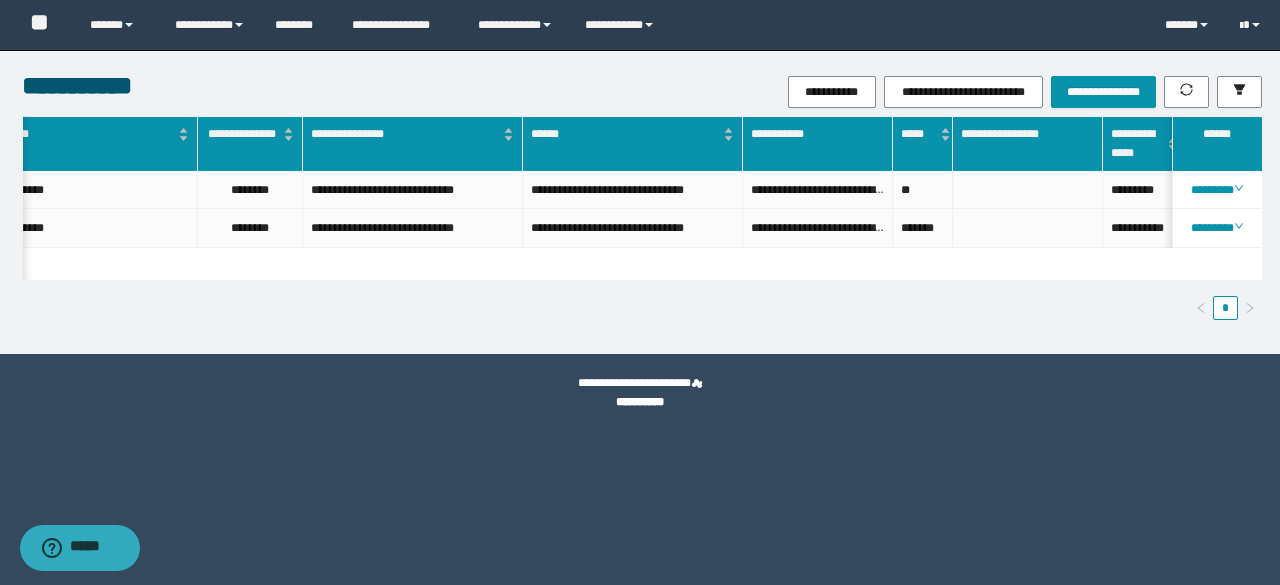 scroll, scrollTop: 0, scrollLeft: 502, axis: horizontal 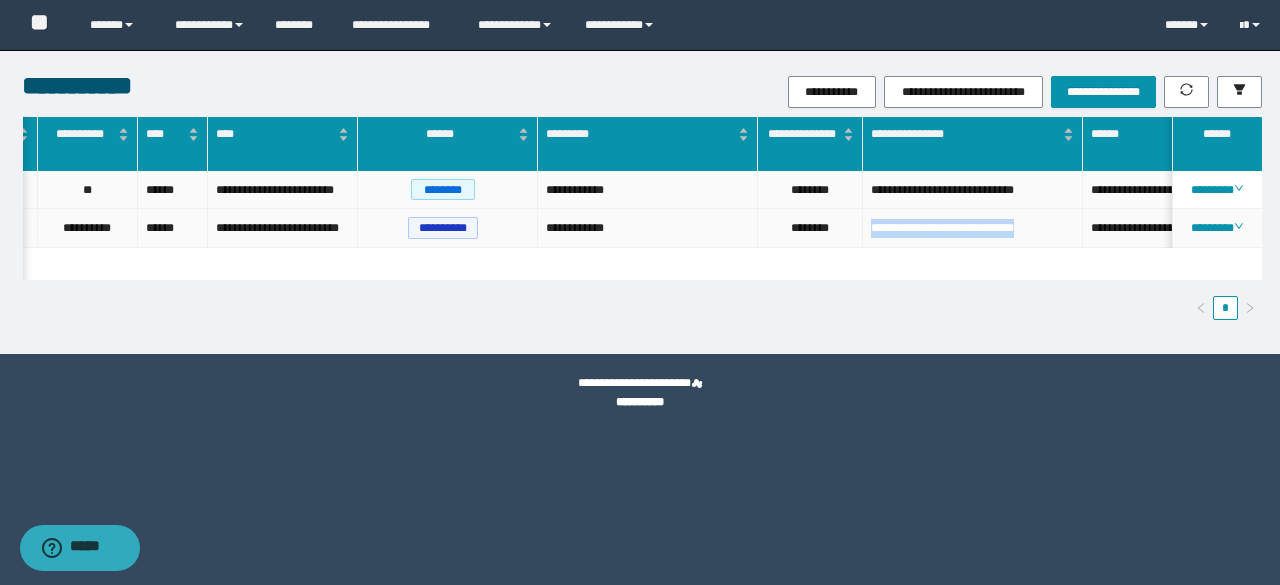 drag, startPoint x: 1013, startPoint y: 226, endPoint x: 852, endPoint y: 235, distance: 161.25136 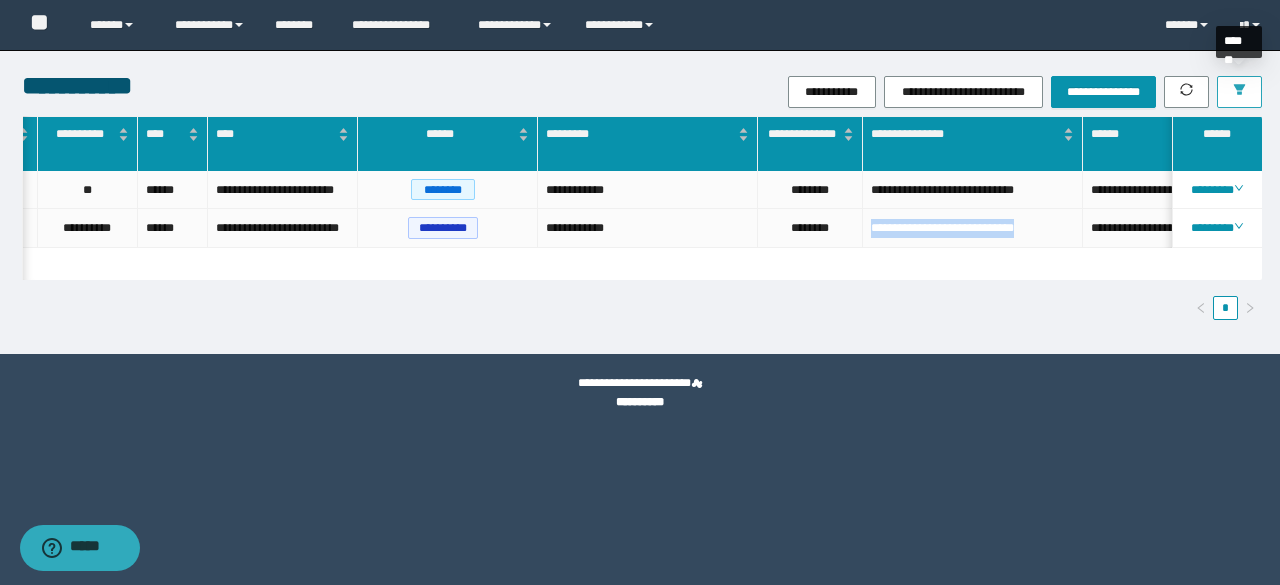 click at bounding box center [1239, 92] 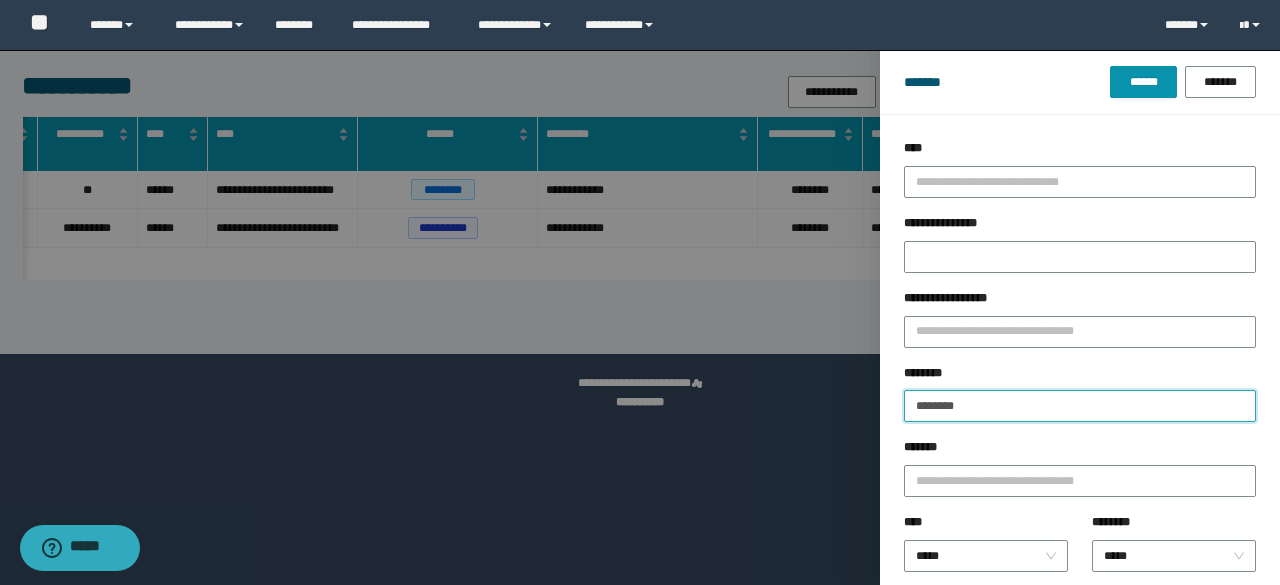 drag, startPoint x: 986, startPoint y: 417, endPoint x: 789, endPoint y: 437, distance: 198.01262 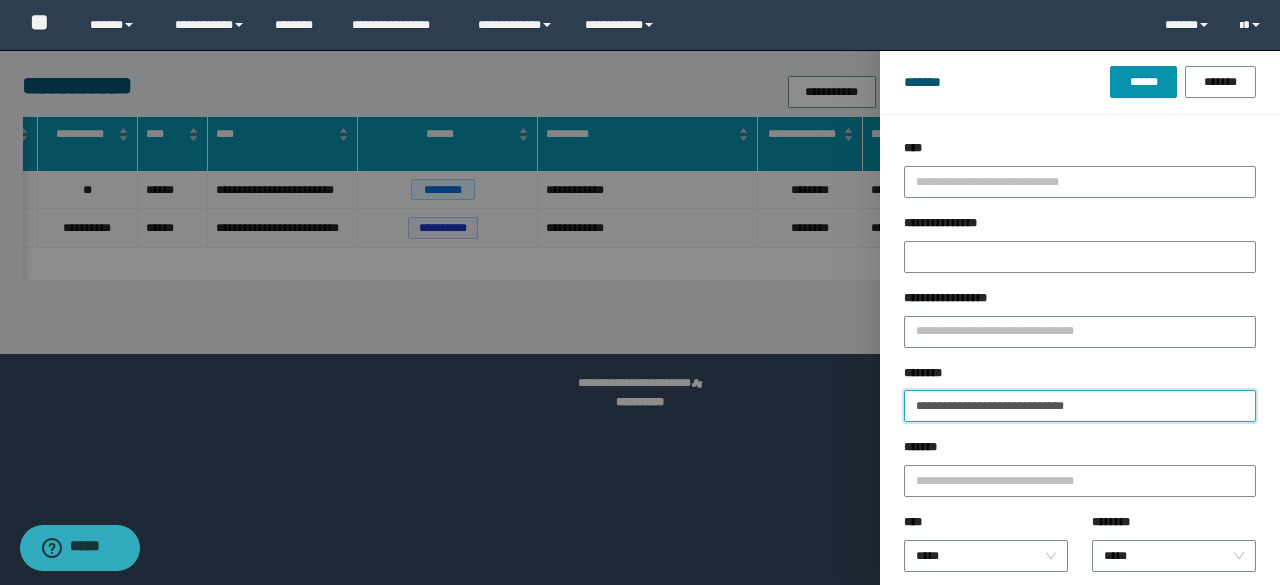 click on "******" at bounding box center [1143, 82] 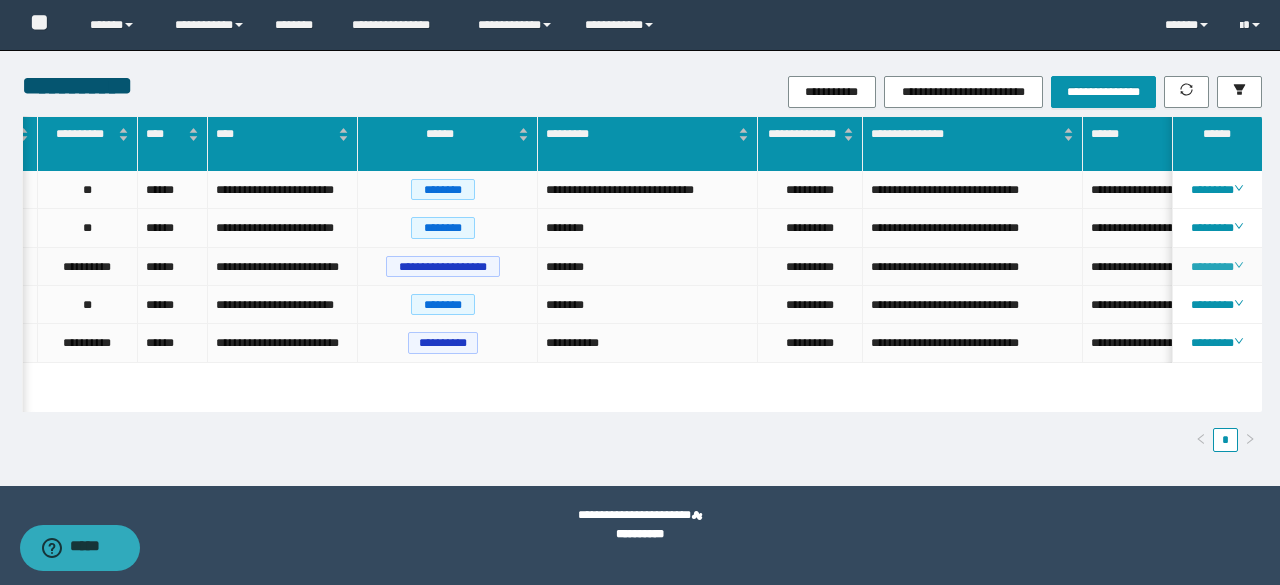 click on "********" at bounding box center [1216, 267] 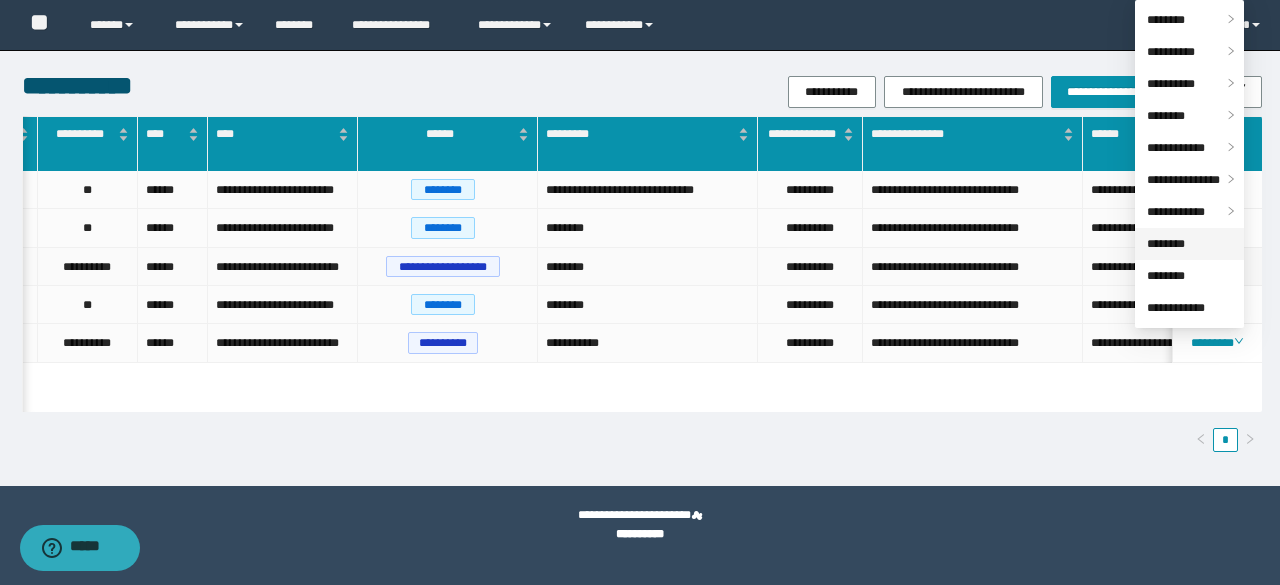 click on "********" at bounding box center (1166, 244) 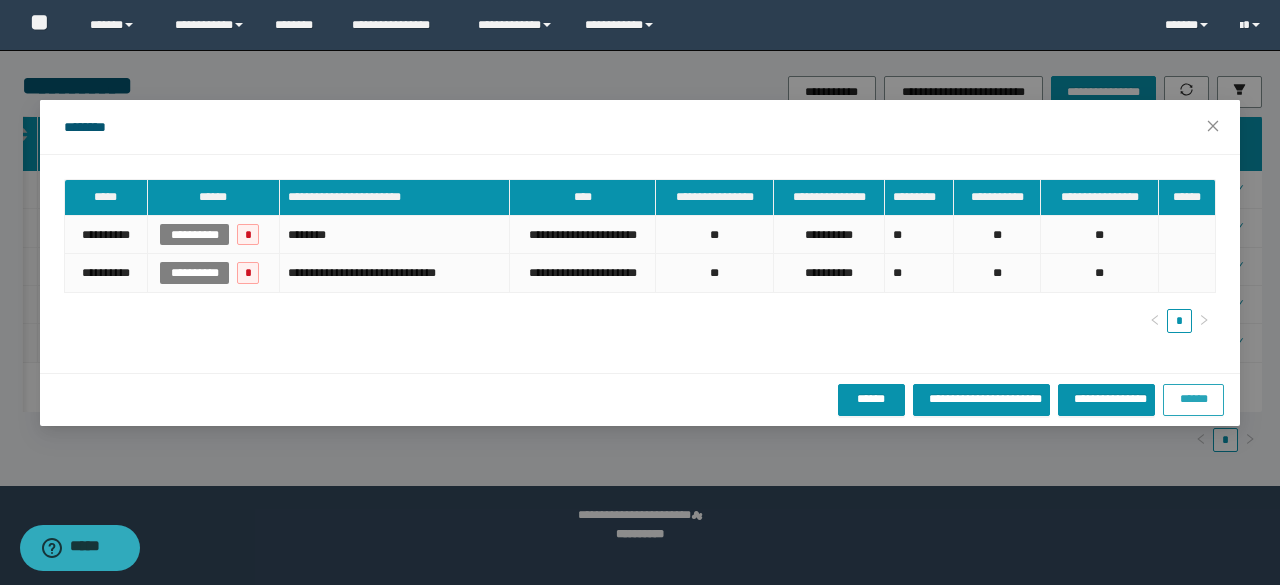 click on "******" at bounding box center [1193, 398] 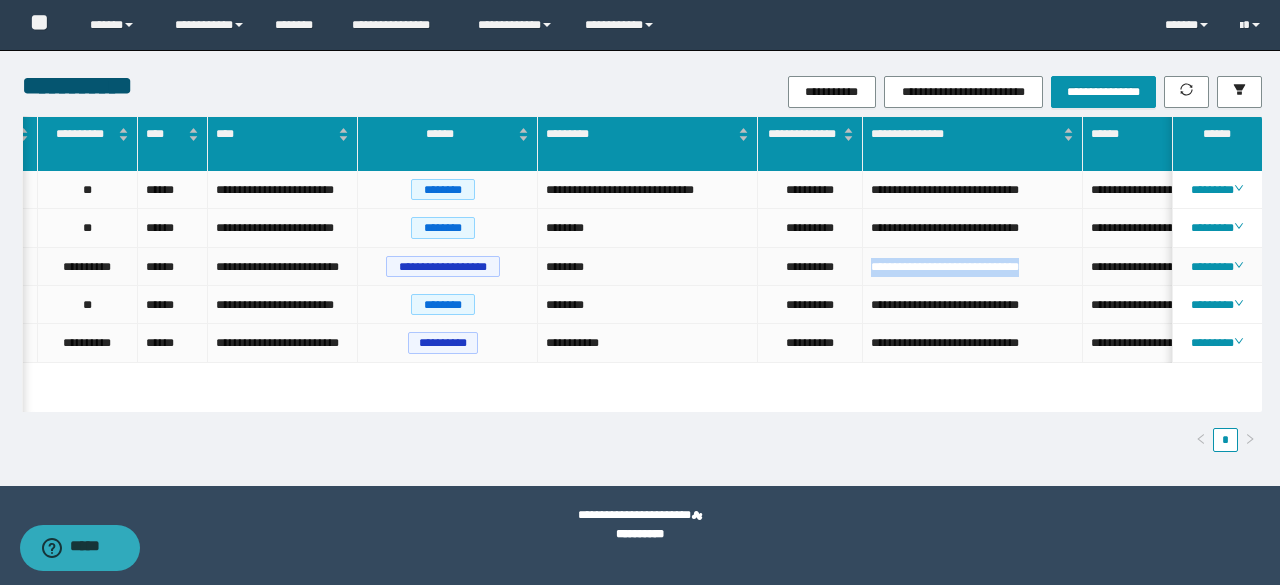 drag, startPoint x: 1067, startPoint y: 265, endPoint x: 867, endPoint y: 285, distance: 200.99751 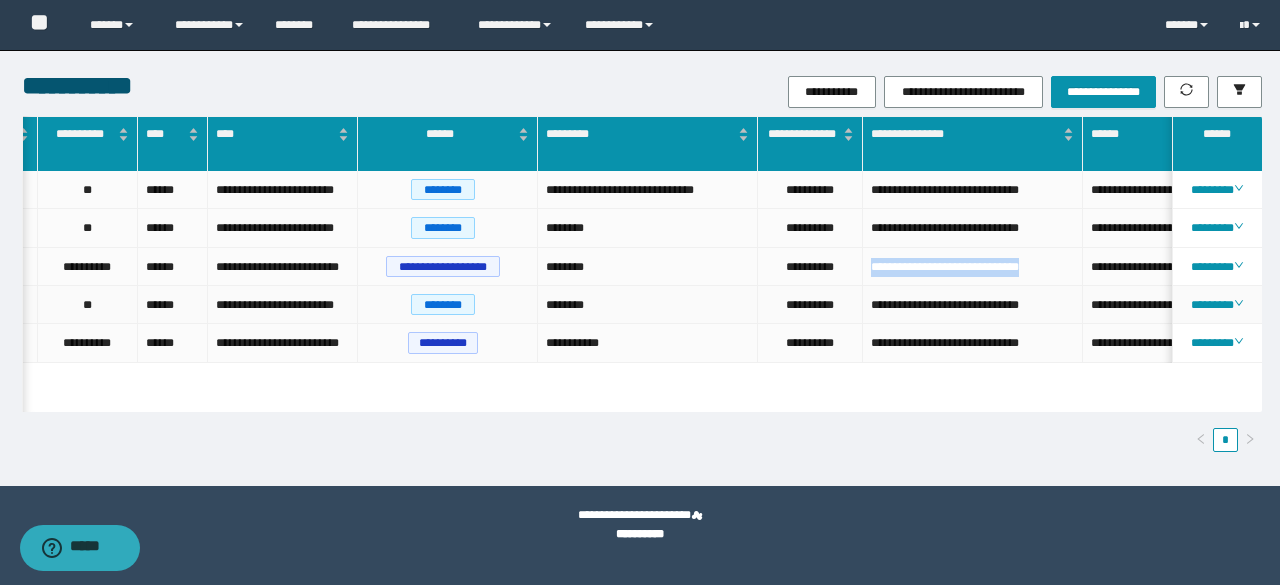 copy on "**********" 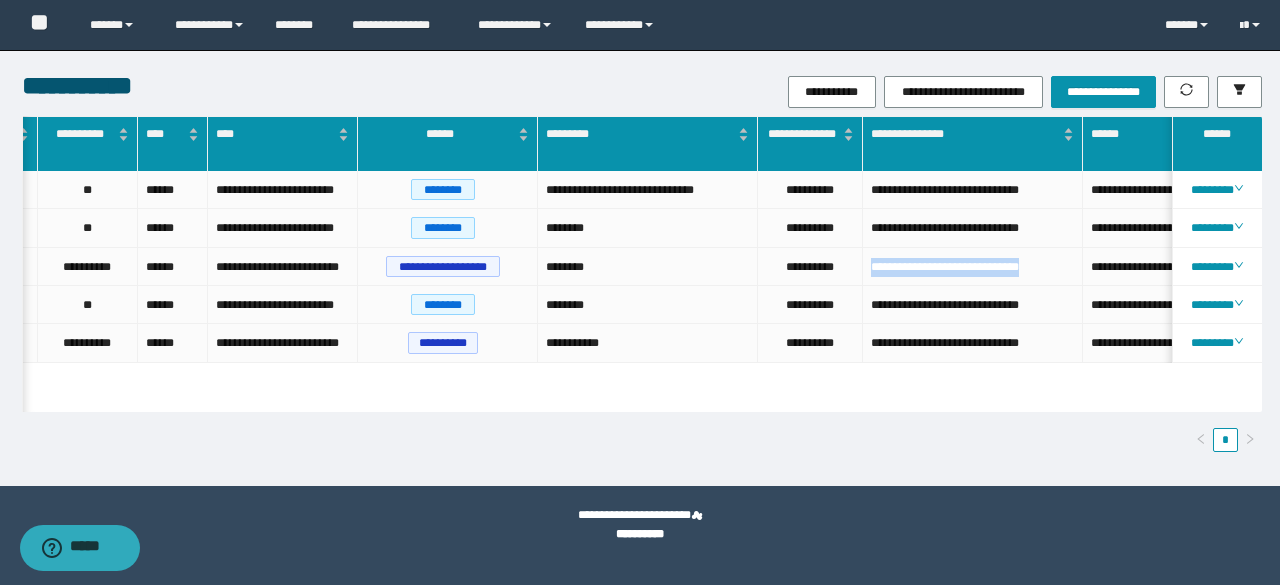 copy on "**********" 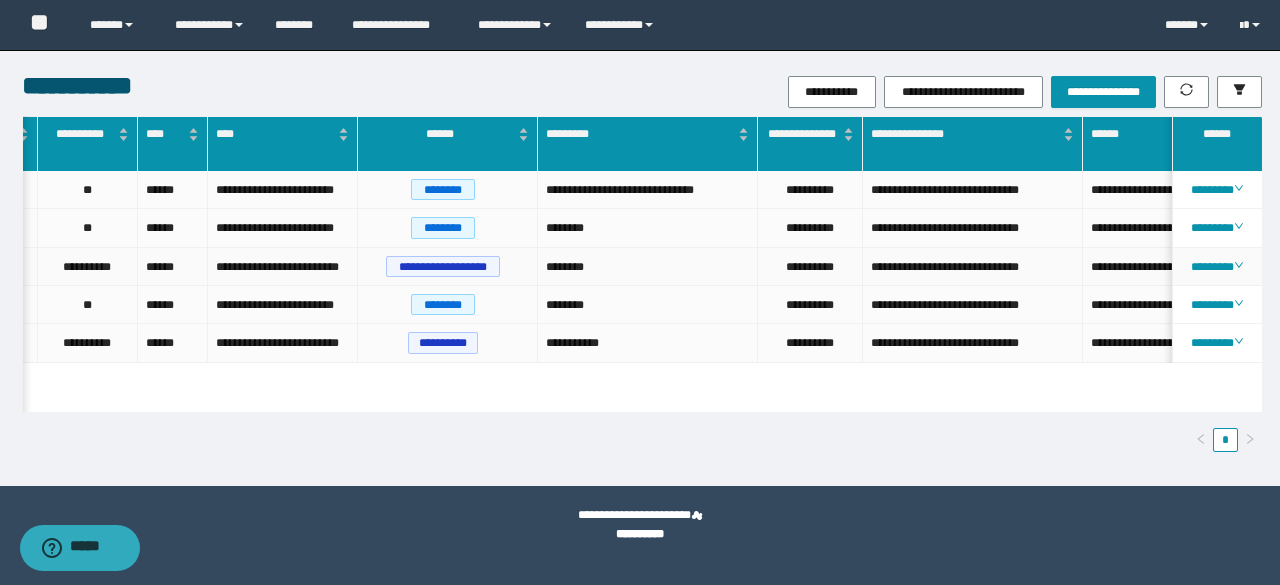 click on "**********" at bounding box center [810, 267] 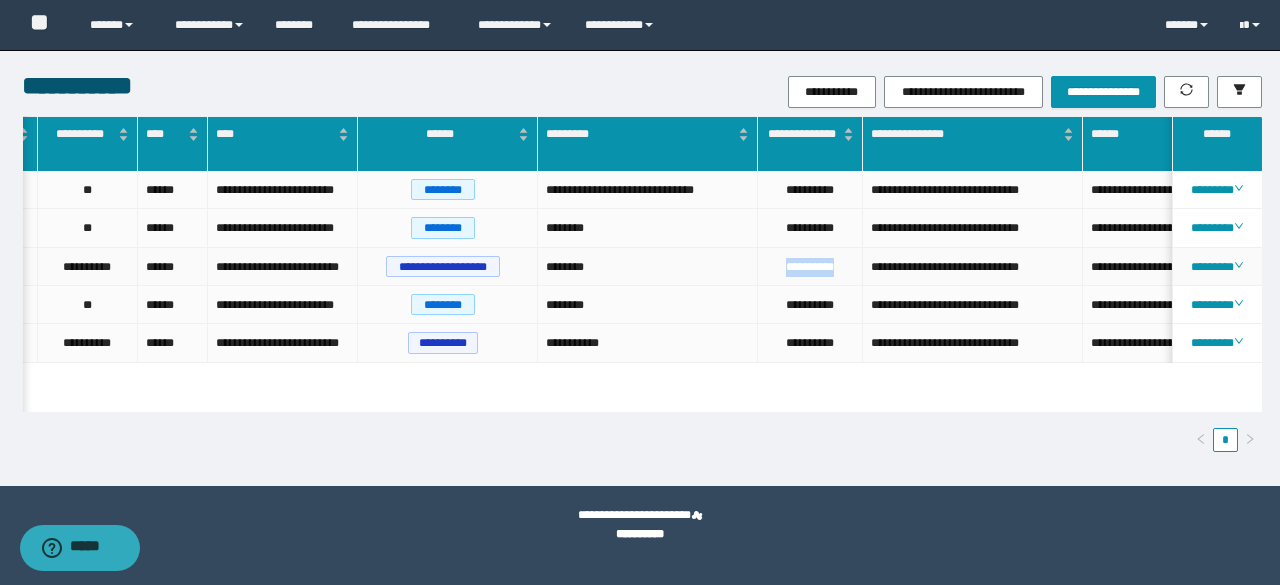 drag, startPoint x: 785, startPoint y: 267, endPoint x: 856, endPoint y: 293, distance: 75.61085 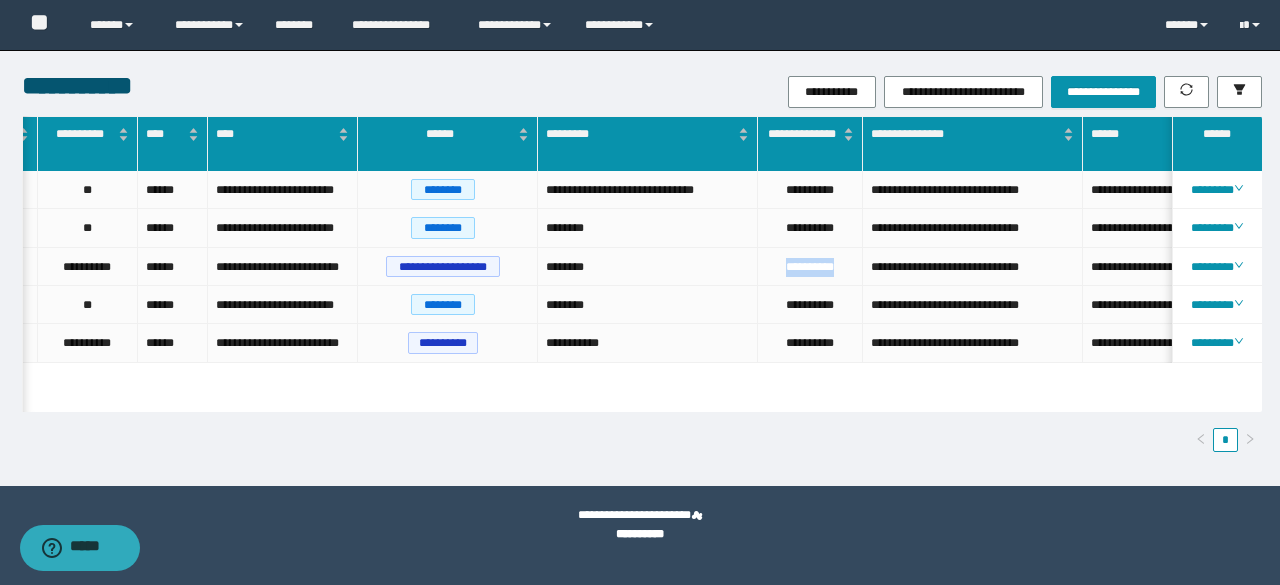 scroll, scrollTop: 0, scrollLeft: 388, axis: horizontal 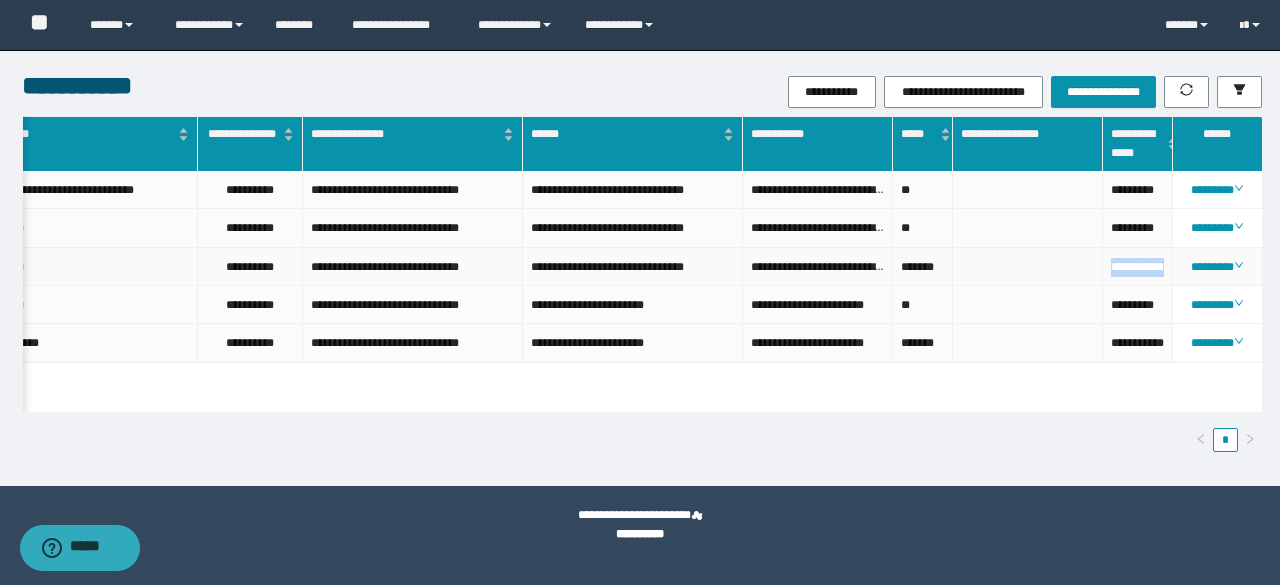 drag, startPoint x: 1111, startPoint y: 260, endPoint x: 1136, endPoint y: 280, distance: 32.01562 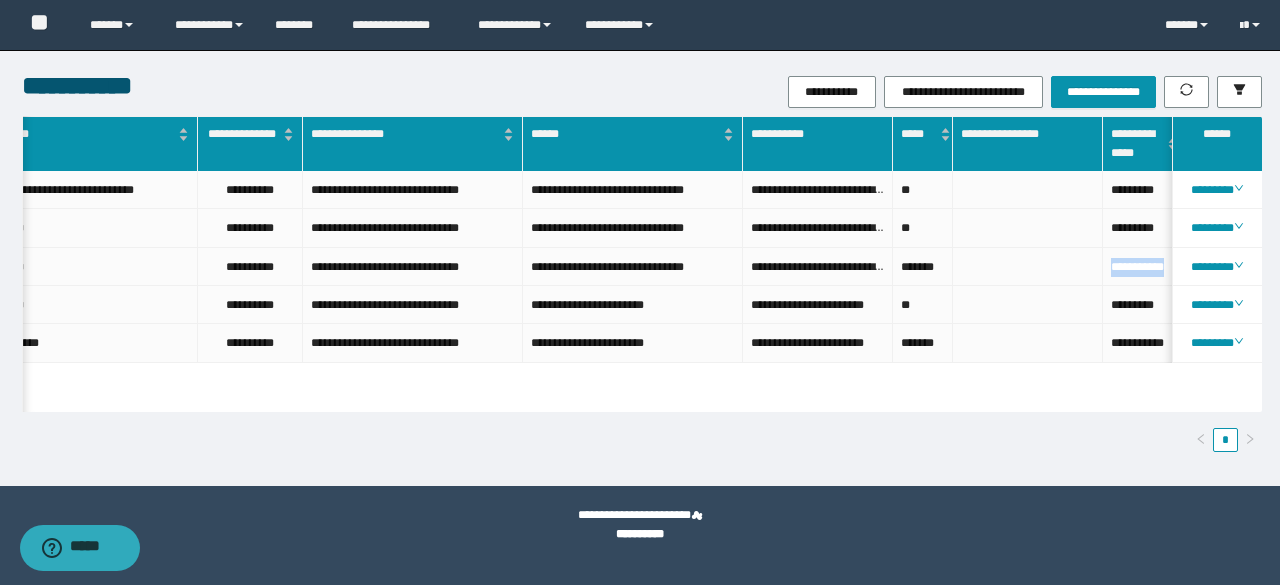 scroll, scrollTop: 0, scrollLeft: 612, axis: horizontal 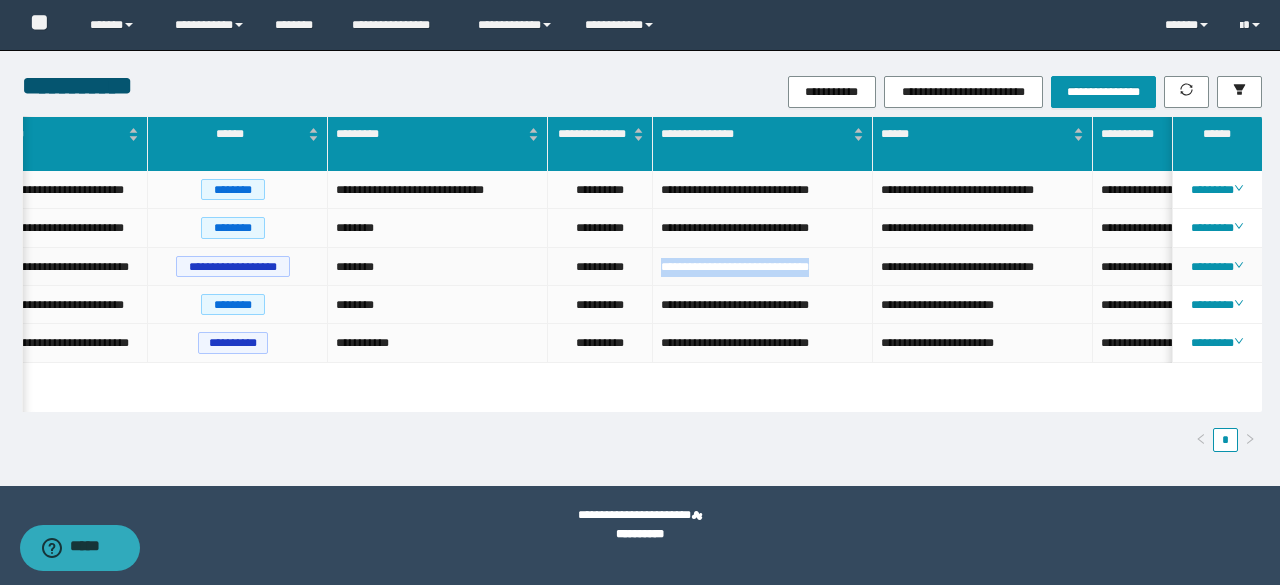drag, startPoint x: 653, startPoint y: 263, endPoint x: 863, endPoint y: 283, distance: 210.95023 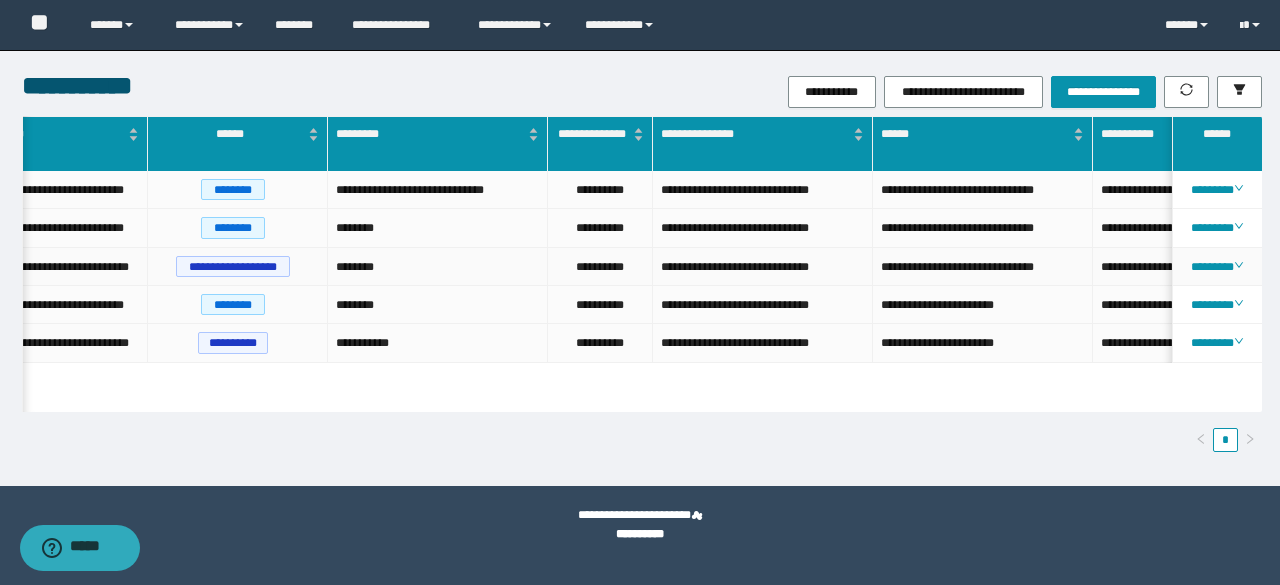 click on "**********" at bounding box center (600, 267) 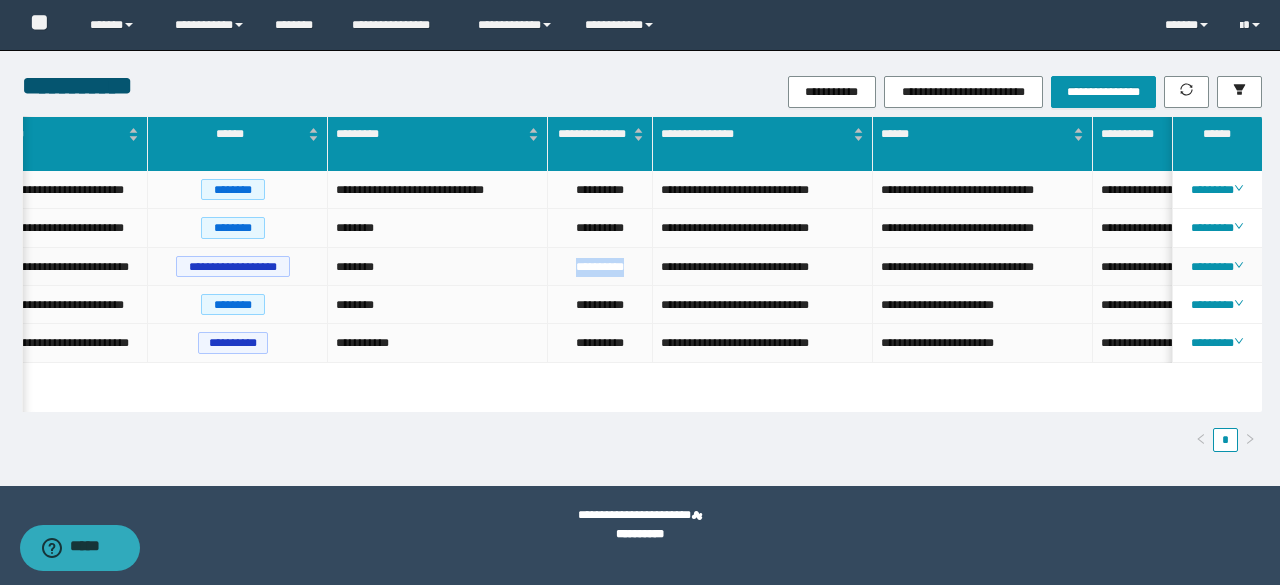 drag, startPoint x: 564, startPoint y: 263, endPoint x: 632, endPoint y: 297, distance: 76.02631 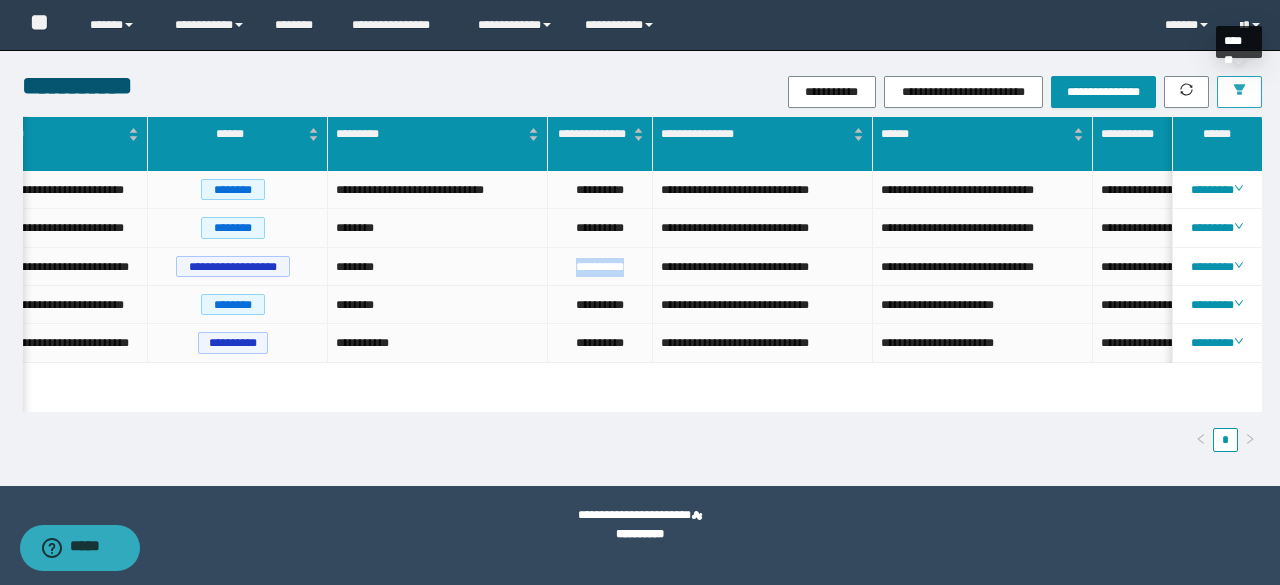 click 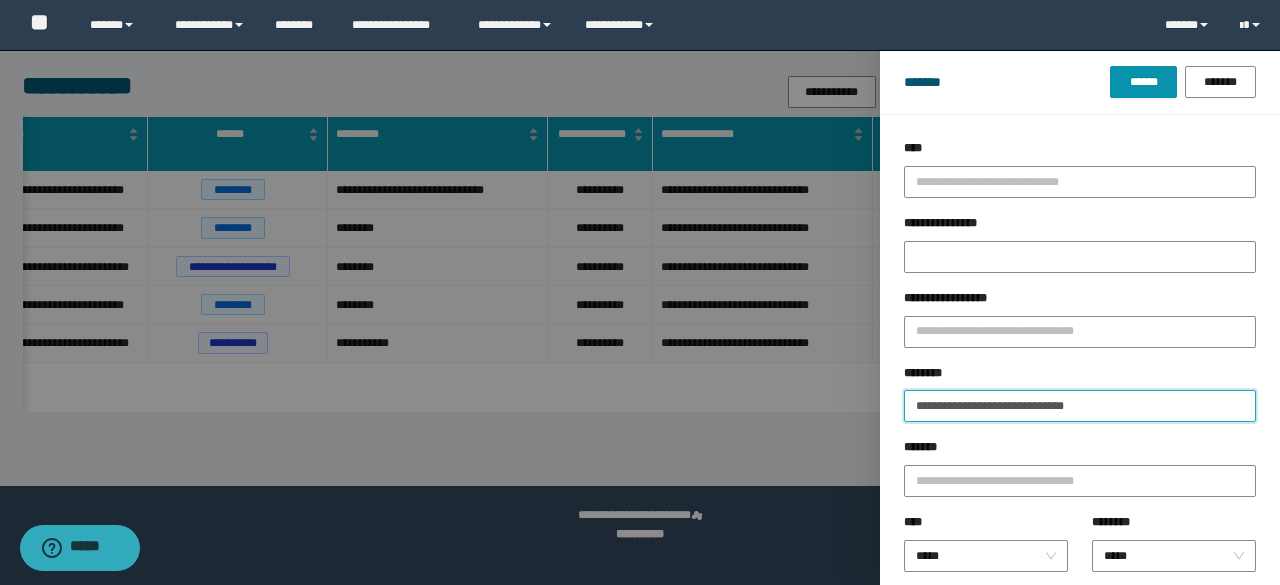 drag, startPoint x: 1132, startPoint y: 397, endPoint x: 560, endPoint y: 379, distance: 572.28314 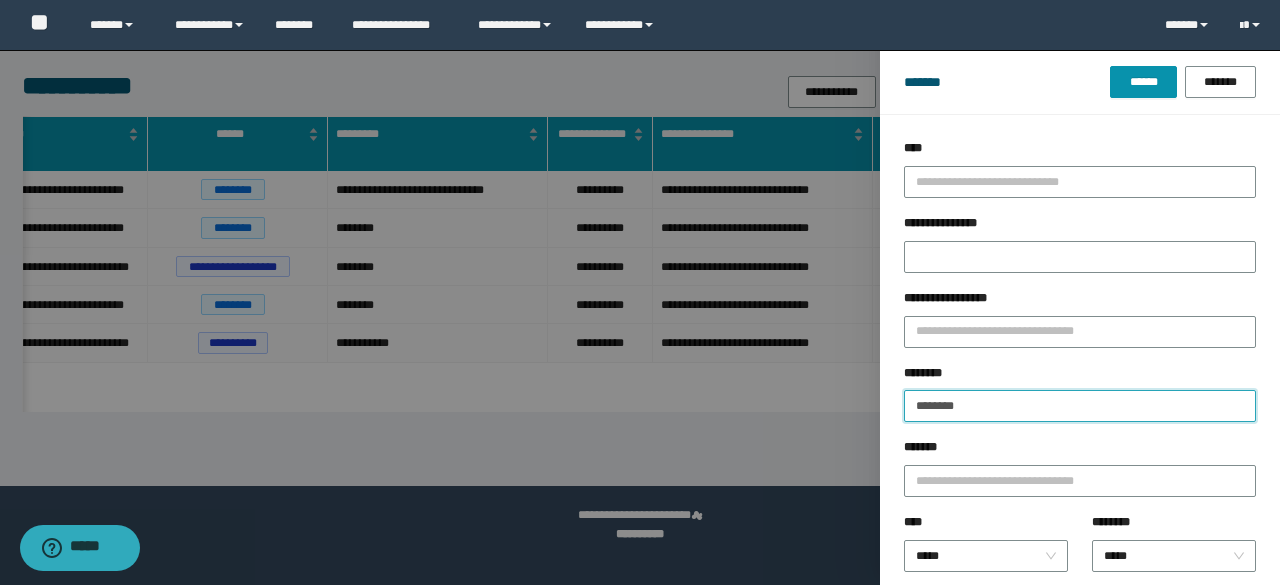 type on "********" 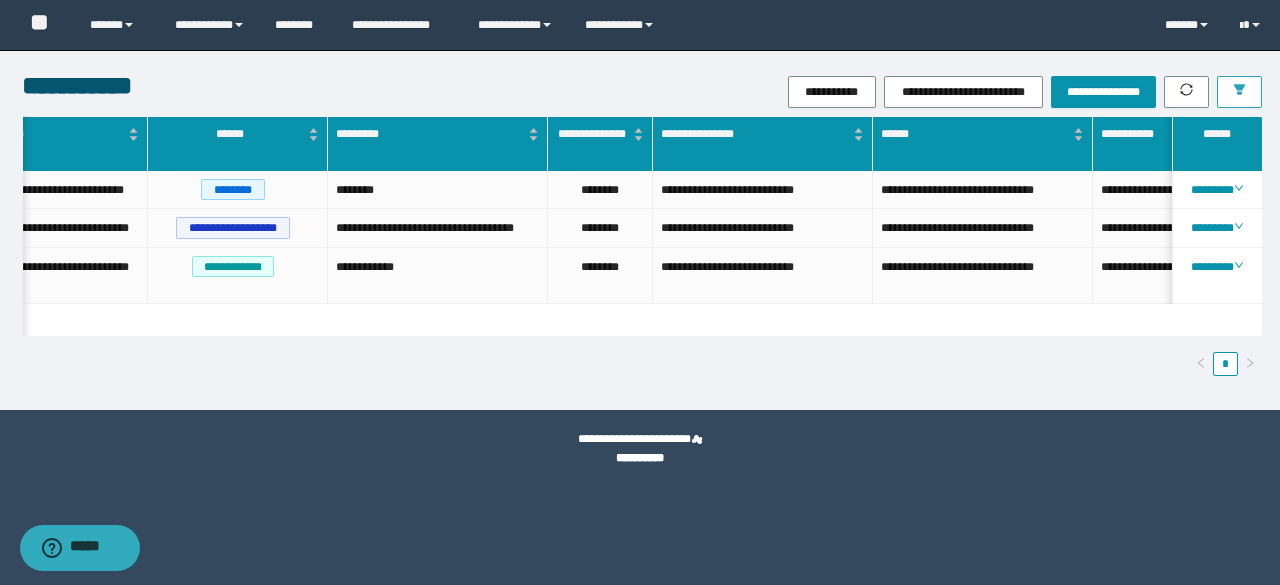 scroll, scrollTop: 0, scrollLeft: 395, axis: horizontal 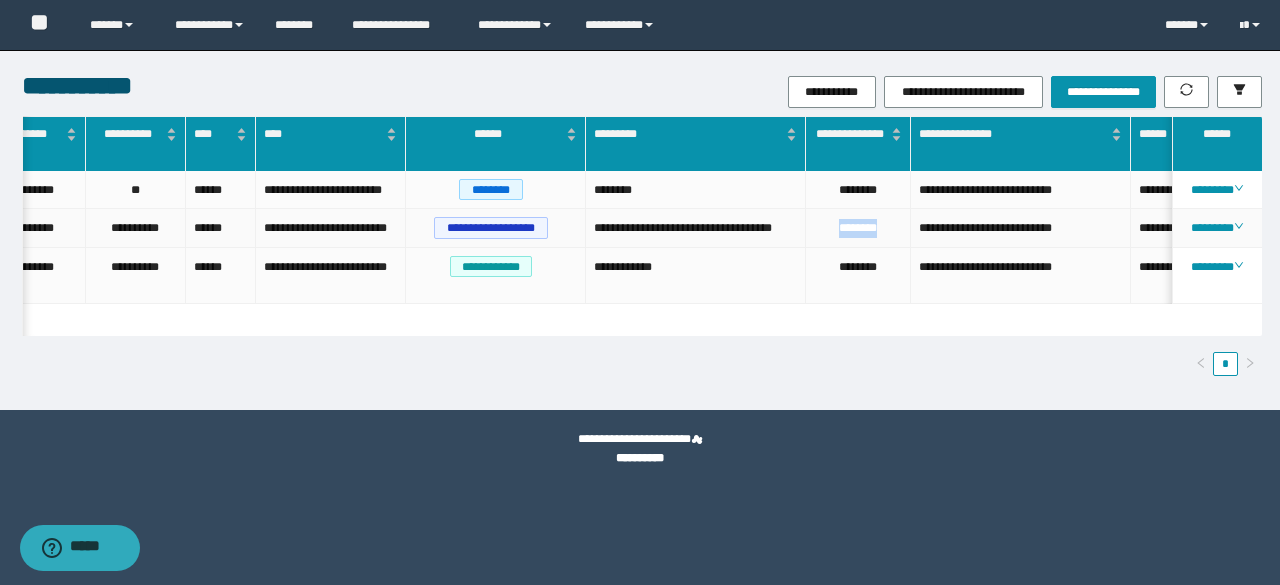 drag, startPoint x: 895, startPoint y: 229, endPoint x: 805, endPoint y: 233, distance: 90.088844 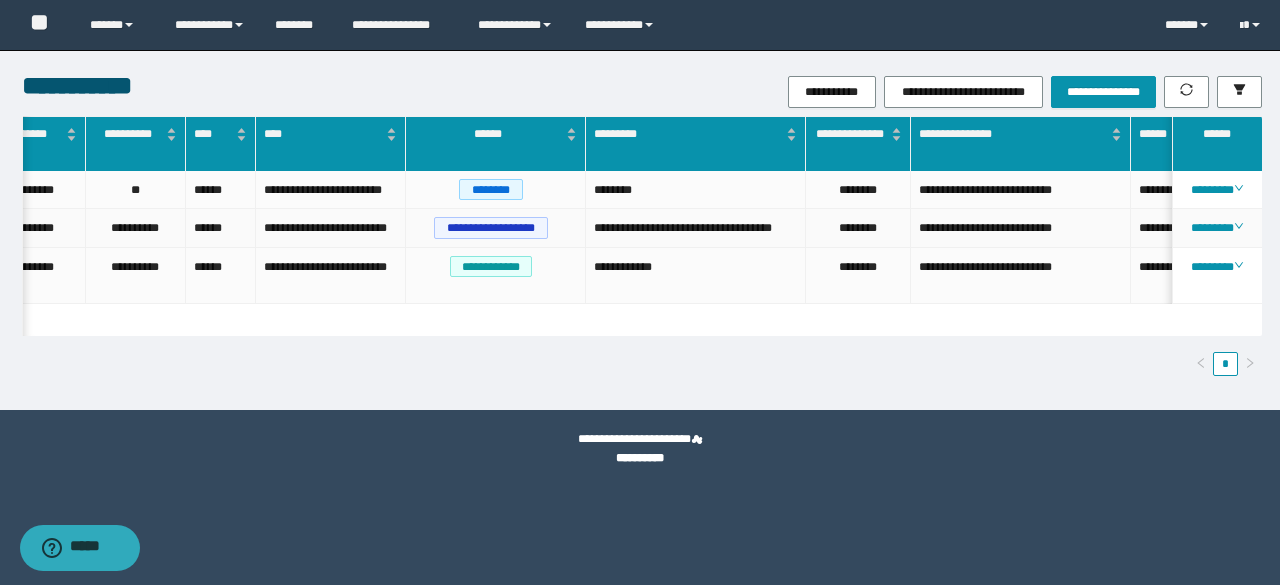 click on "**********" at bounding box center (1021, 228) 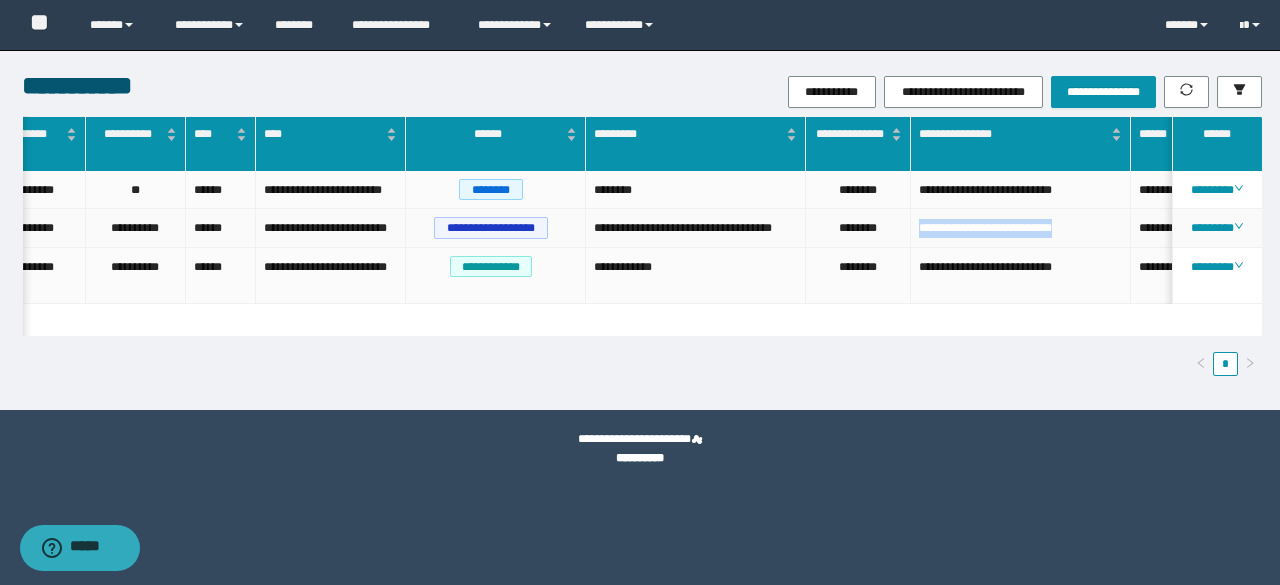 drag, startPoint x: 1092, startPoint y: 225, endPoint x: 900, endPoint y: 252, distance: 193.88914 